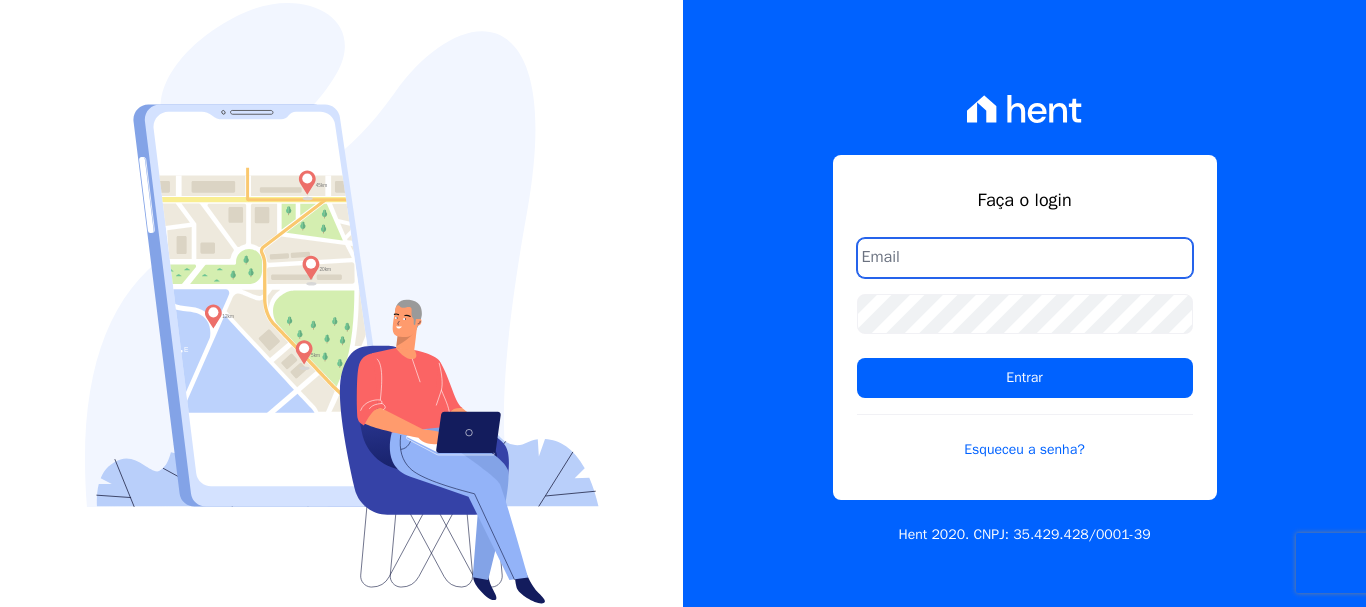 scroll, scrollTop: 0, scrollLeft: 0, axis: both 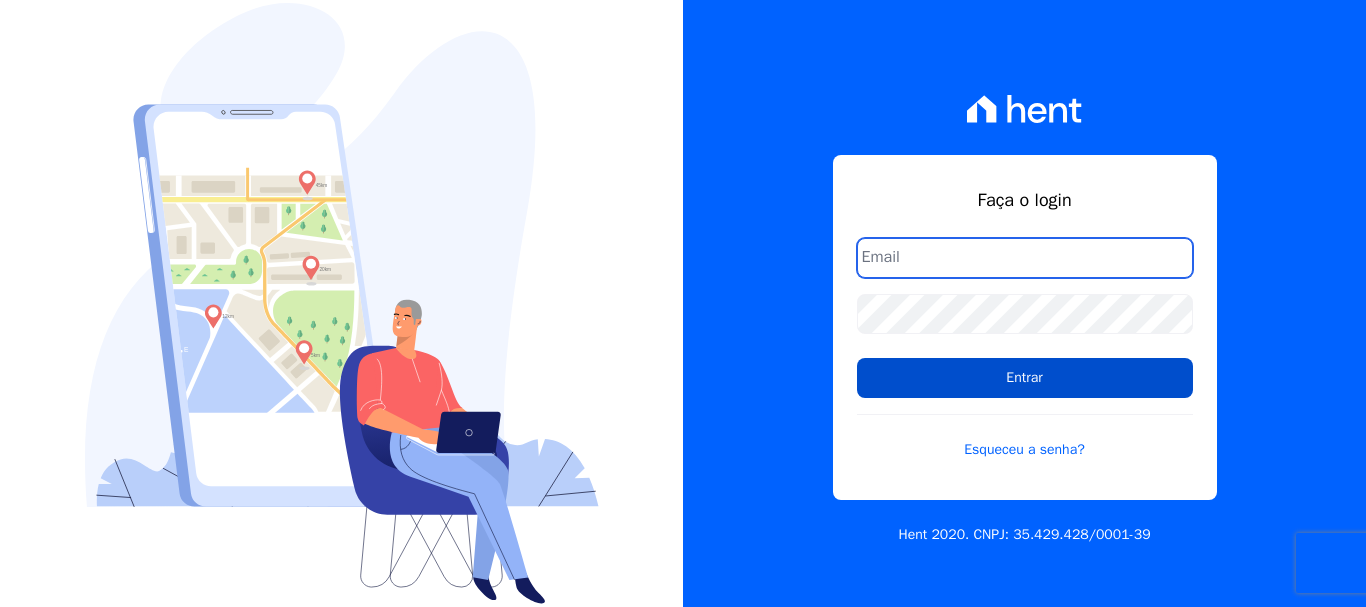 type on "[EMAIL]" 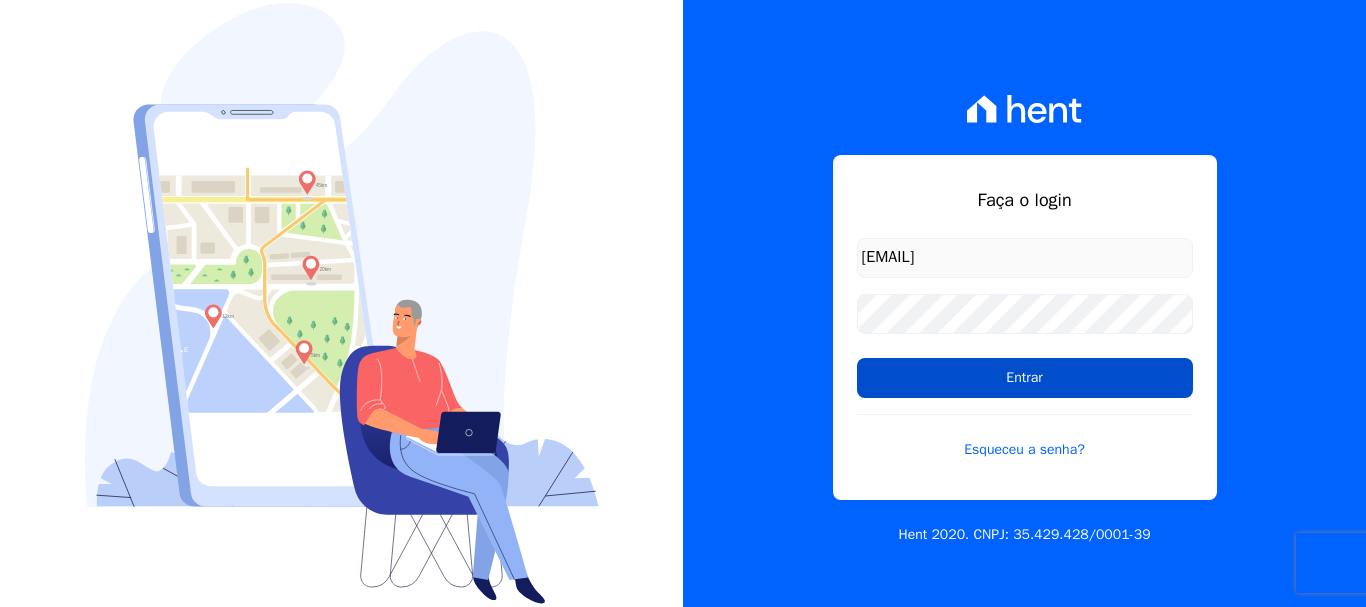 click on "Entrar" at bounding box center [1025, 378] 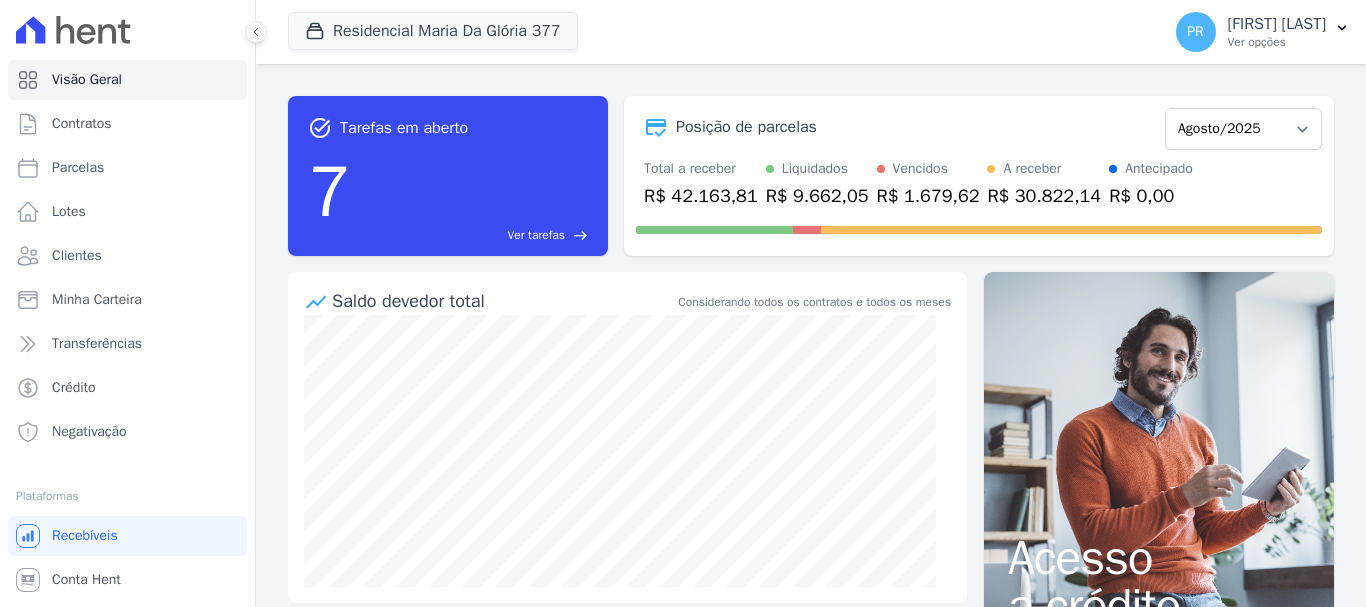 scroll, scrollTop: 0, scrollLeft: 0, axis: both 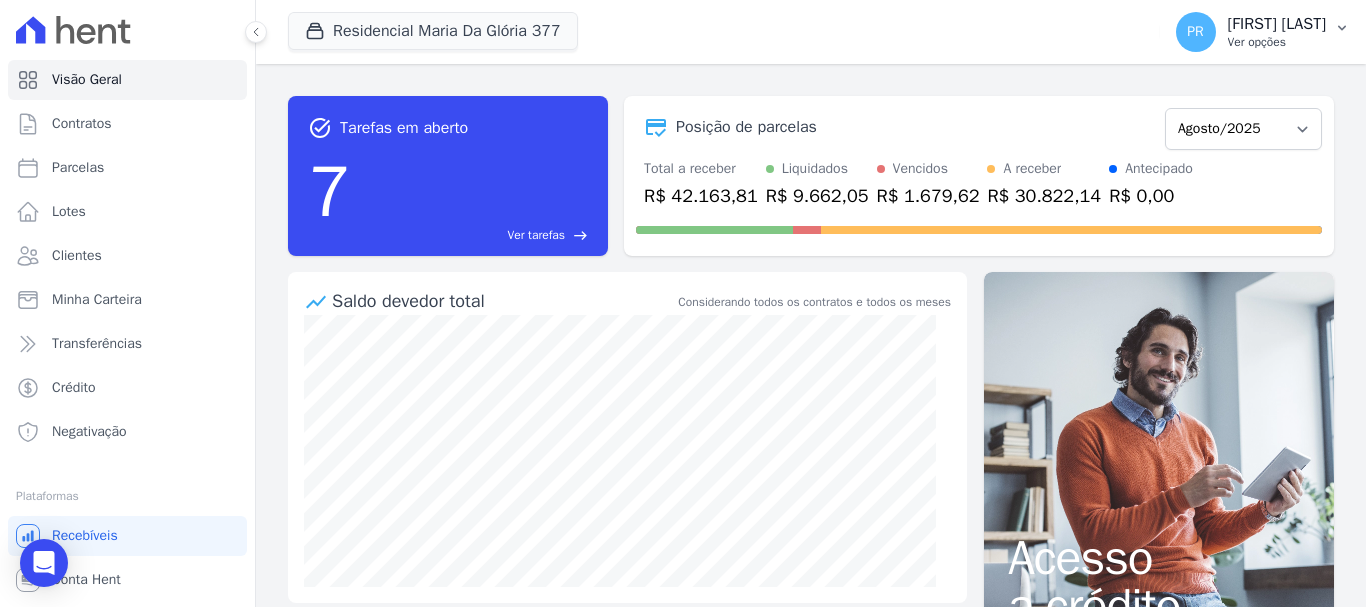 click on "Ver opções" at bounding box center [1277, 42] 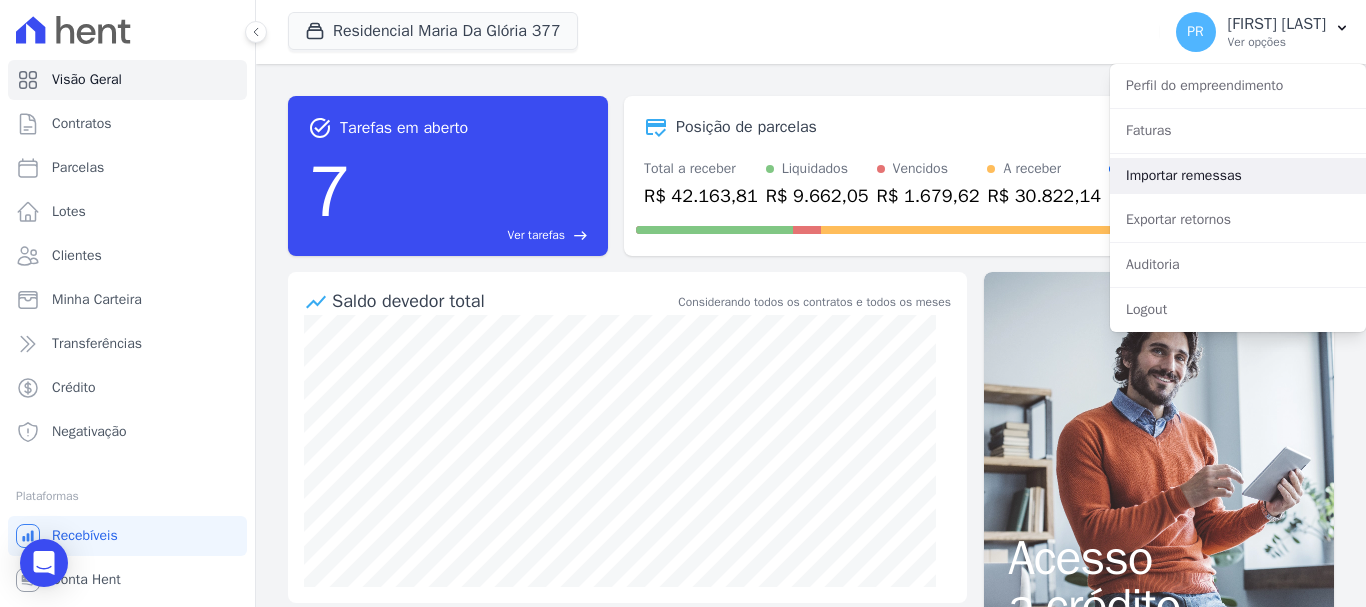 click on "Importar remessas" at bounding box center [1238, 176] 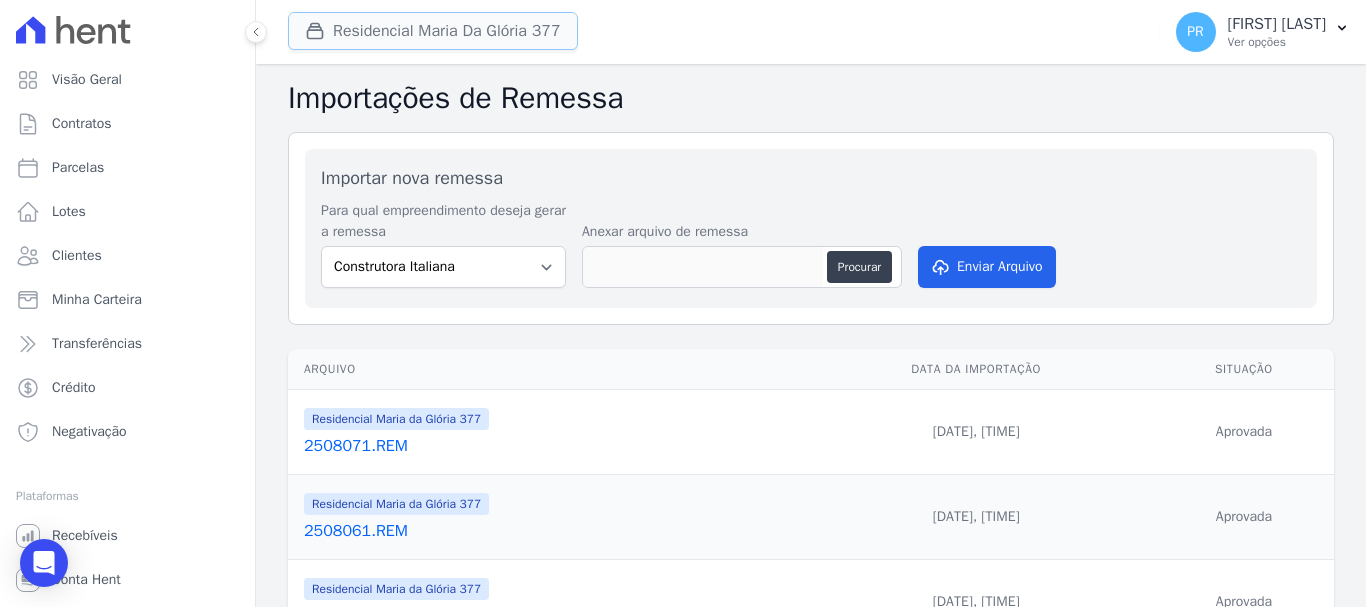 click on "Residencial Maria Da Glória 377" at bounding box center [433, 31] 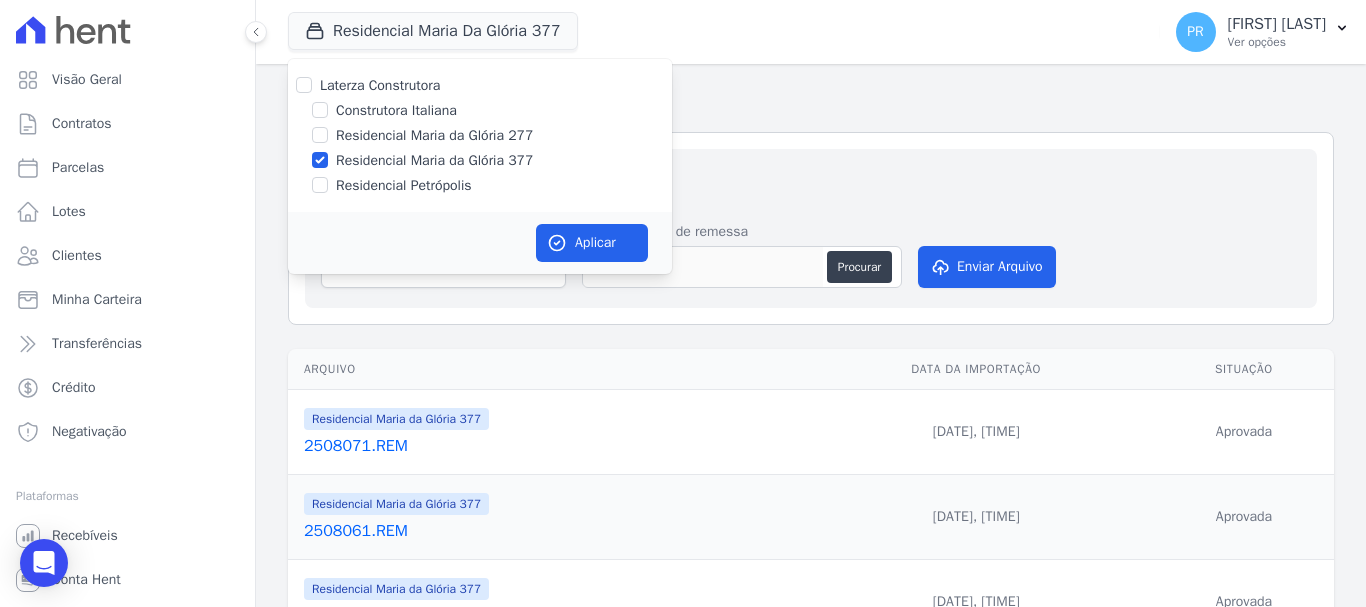 click on "Laterza Construtora" at bounding box center [380, 85] 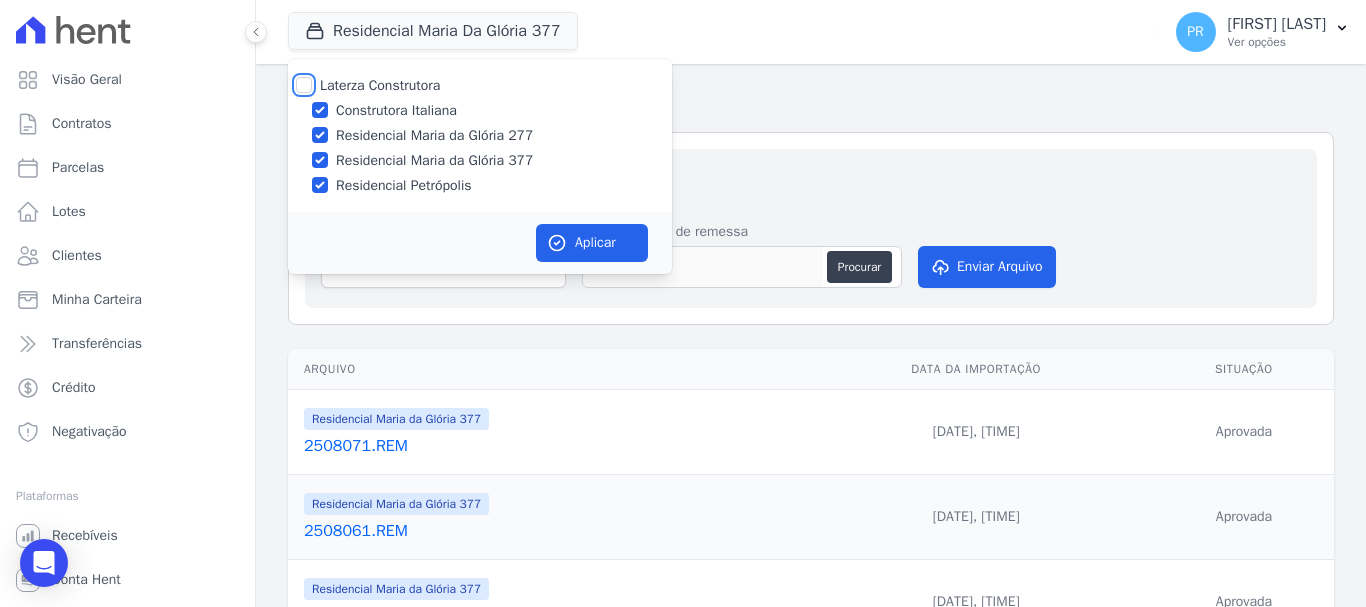 checkbox on "true" 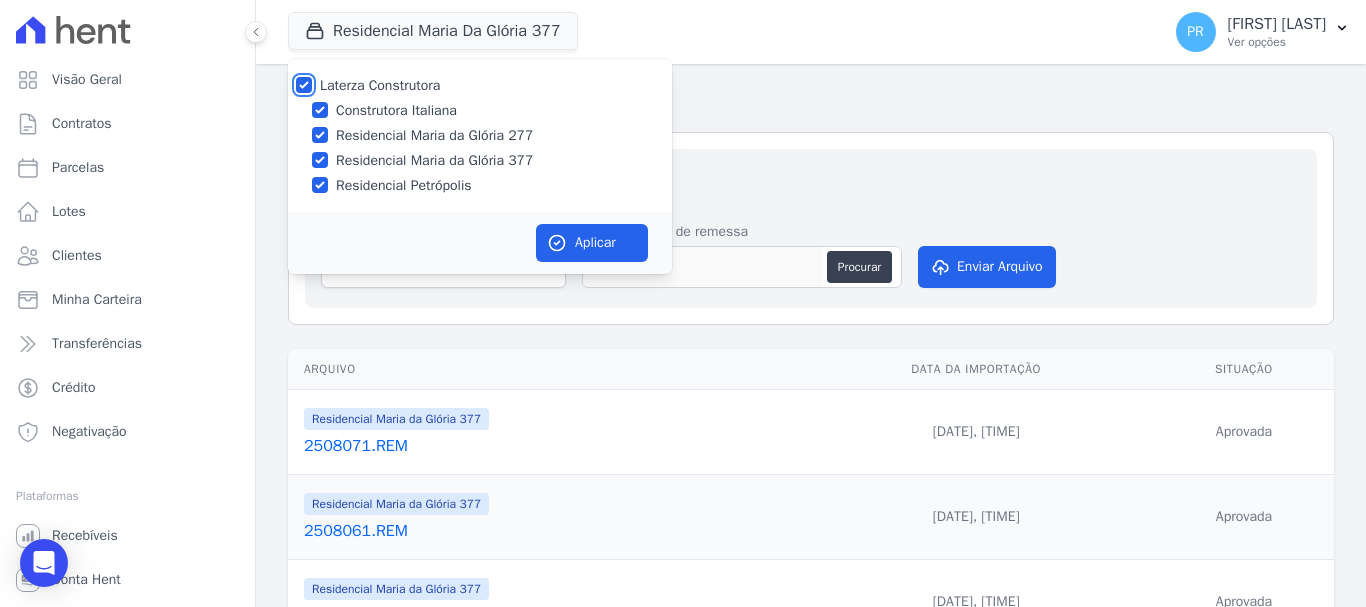 checkbox on "true" 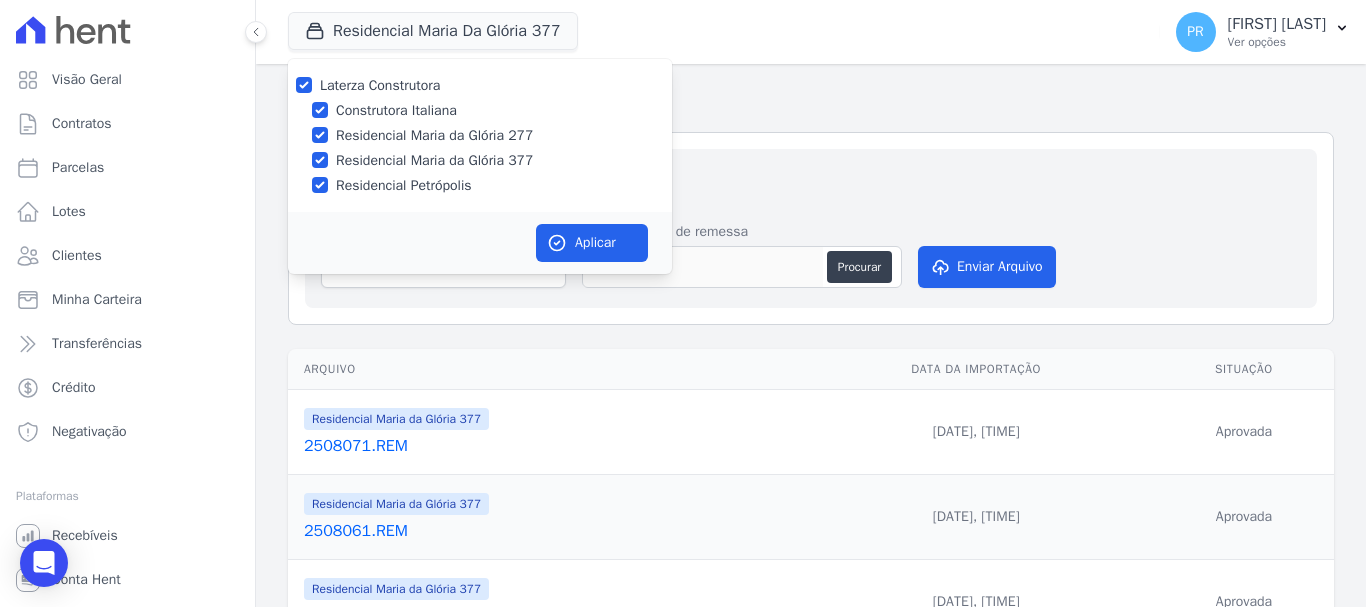 click on "Laterza Construtora" at bounding box center [380, 85] 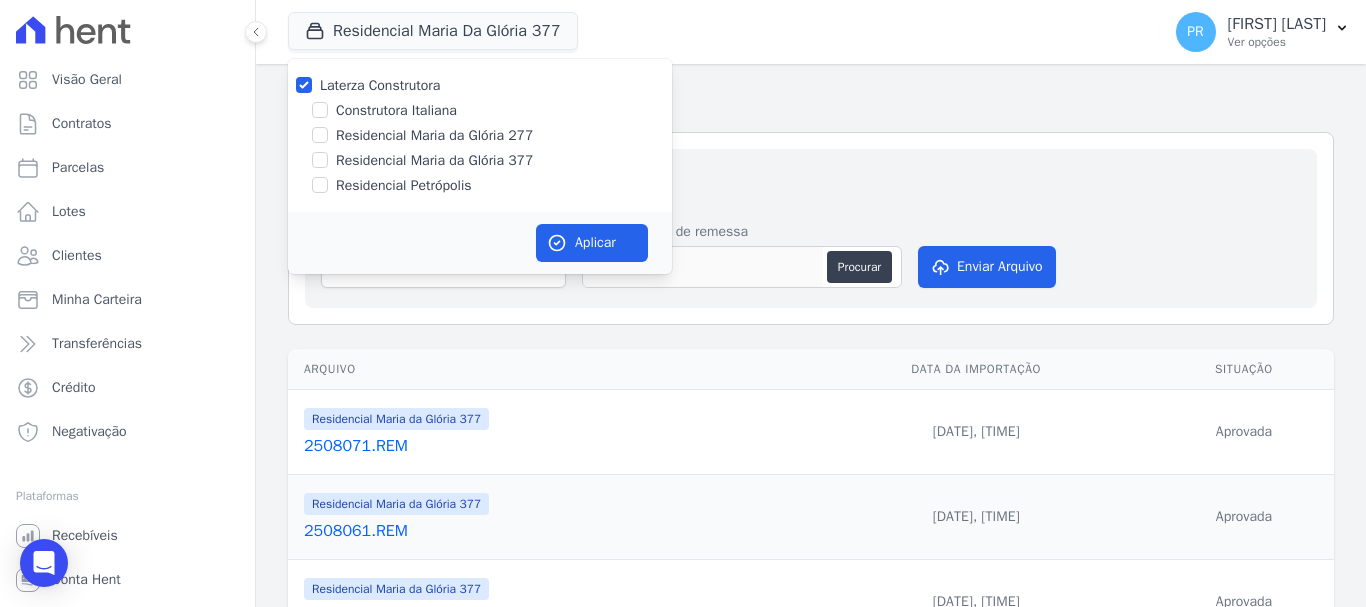 checkbox on "false" 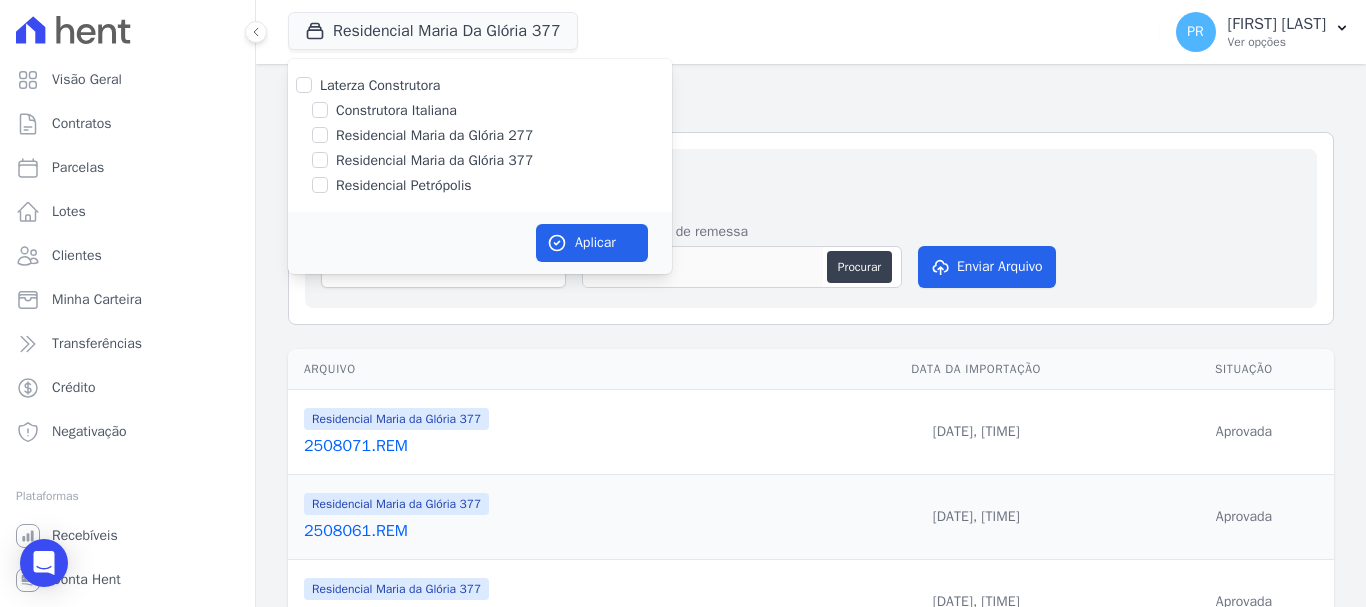 checkbox on "false" 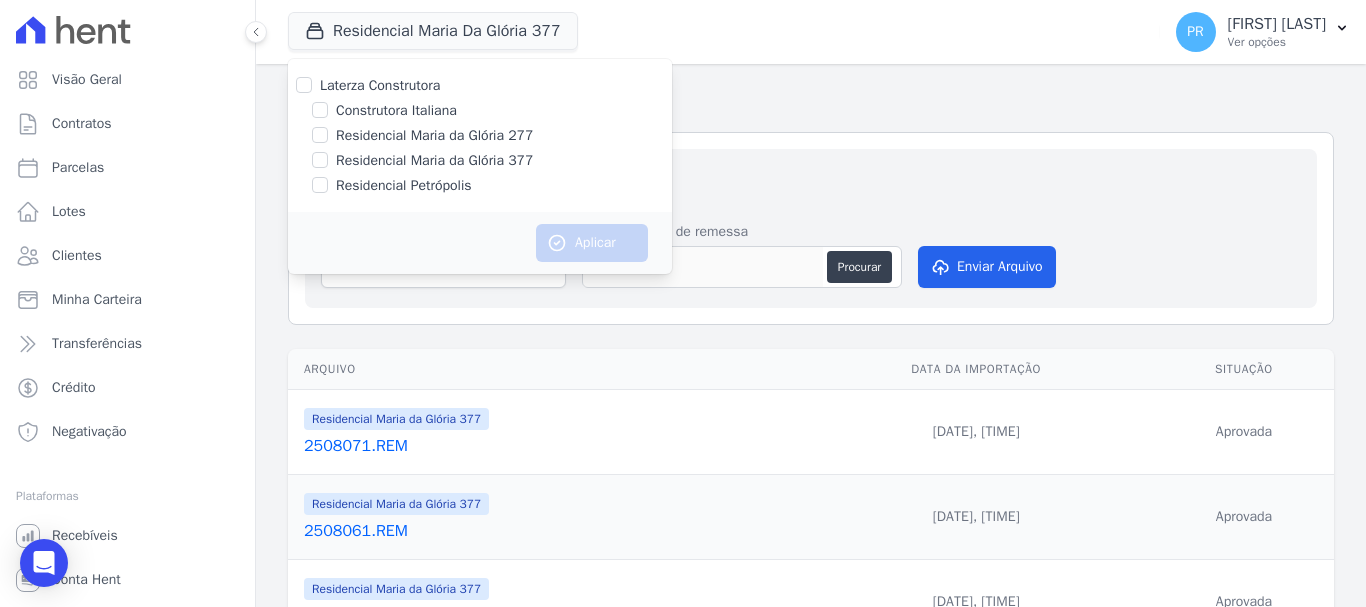 click on "Laterza Construtora" at bounding box center [380, 85] 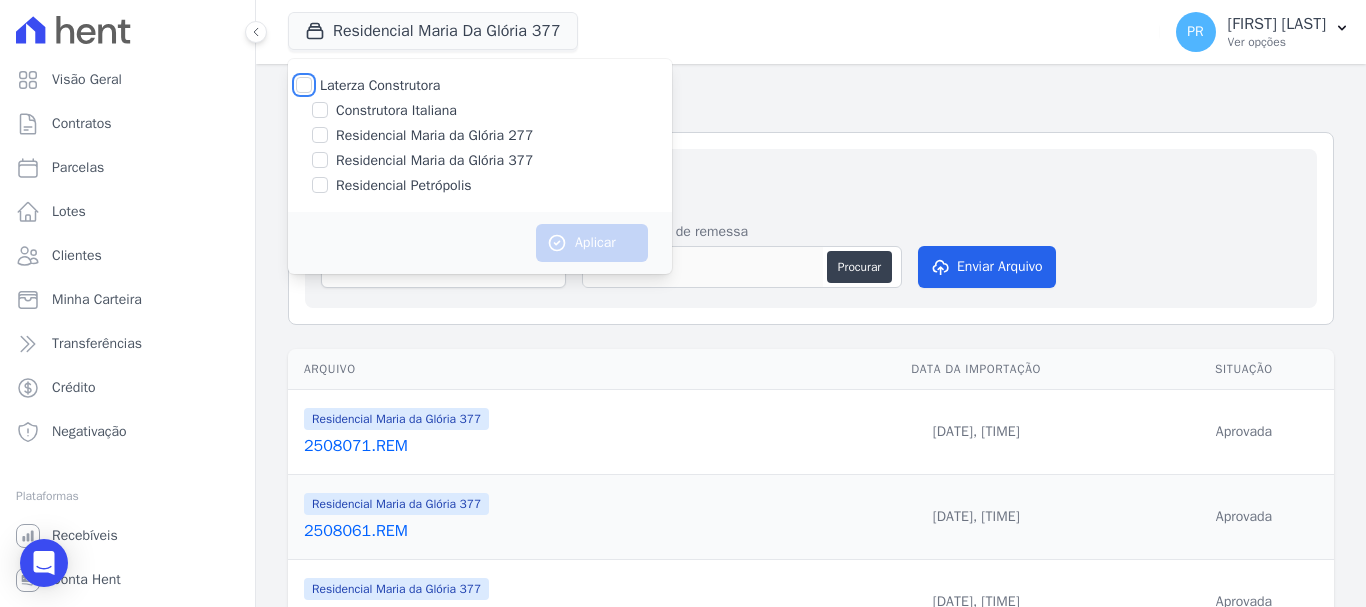 click on "Laterza Construtora" at bounding box center (304, 85) 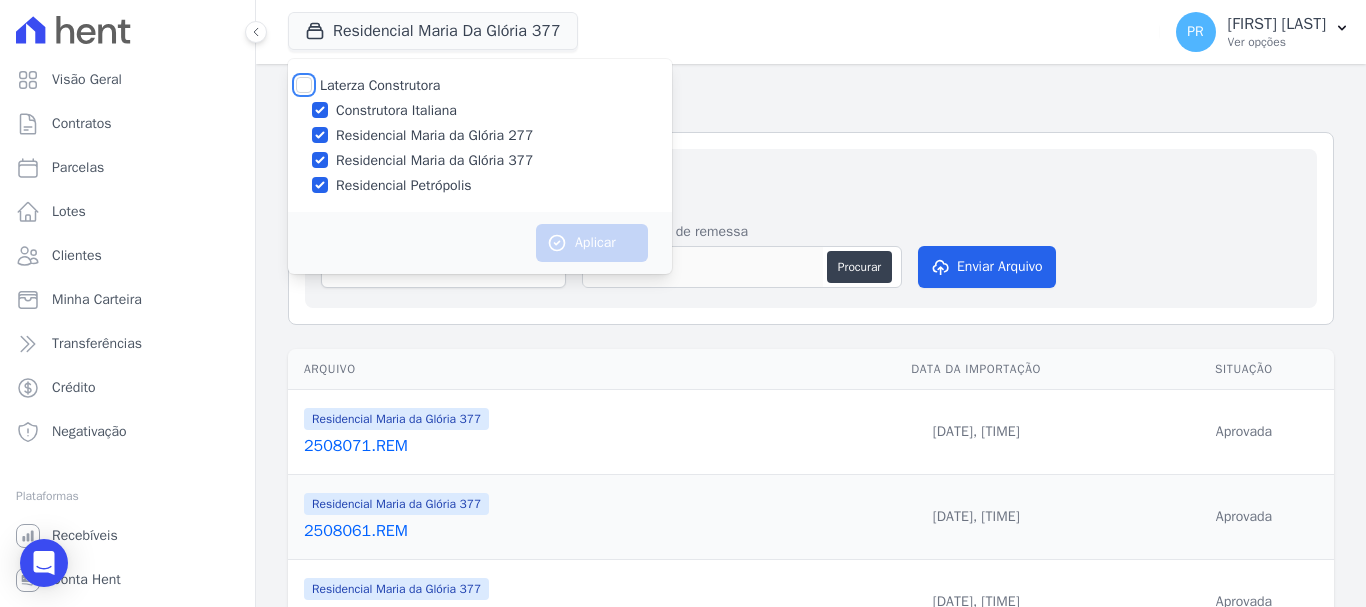 checkbox on "true" 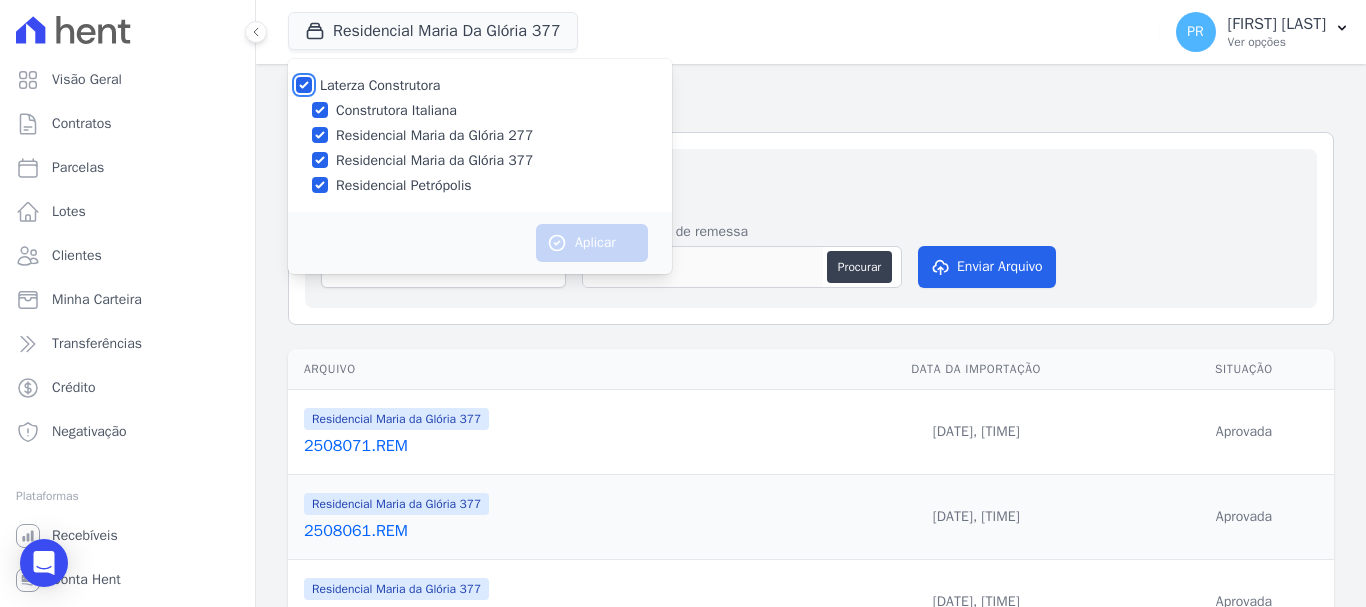 checkbox on "true" 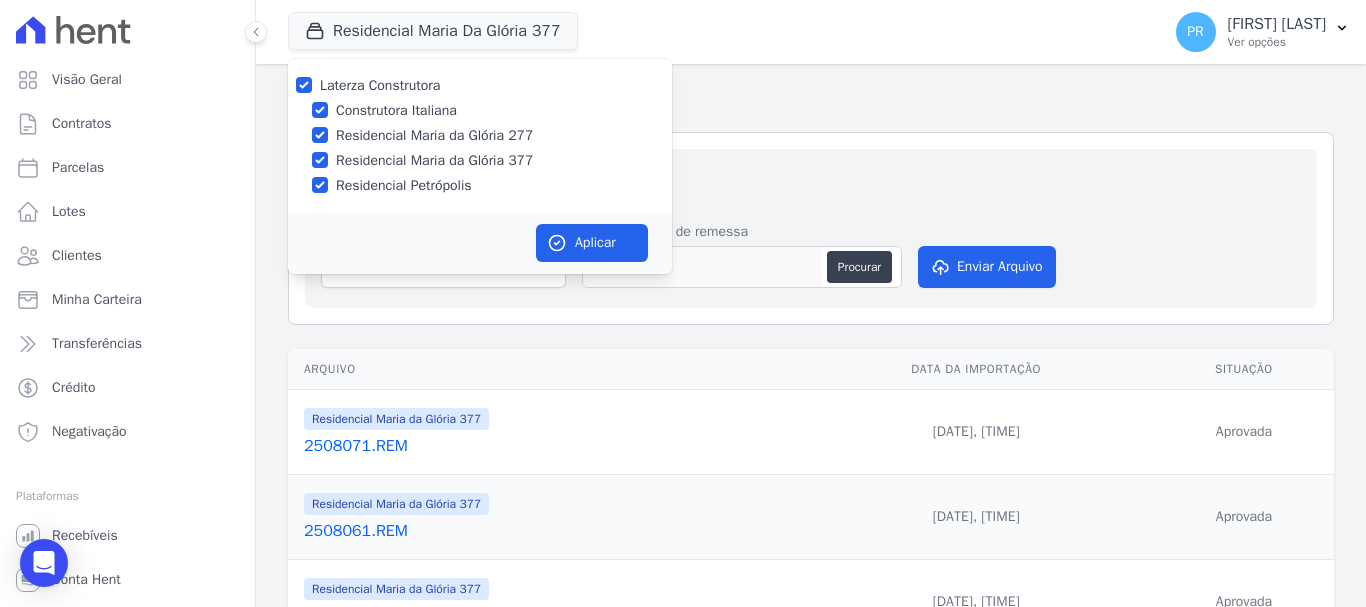click on "Laterza Construtora" at bounding box center [380, 85] 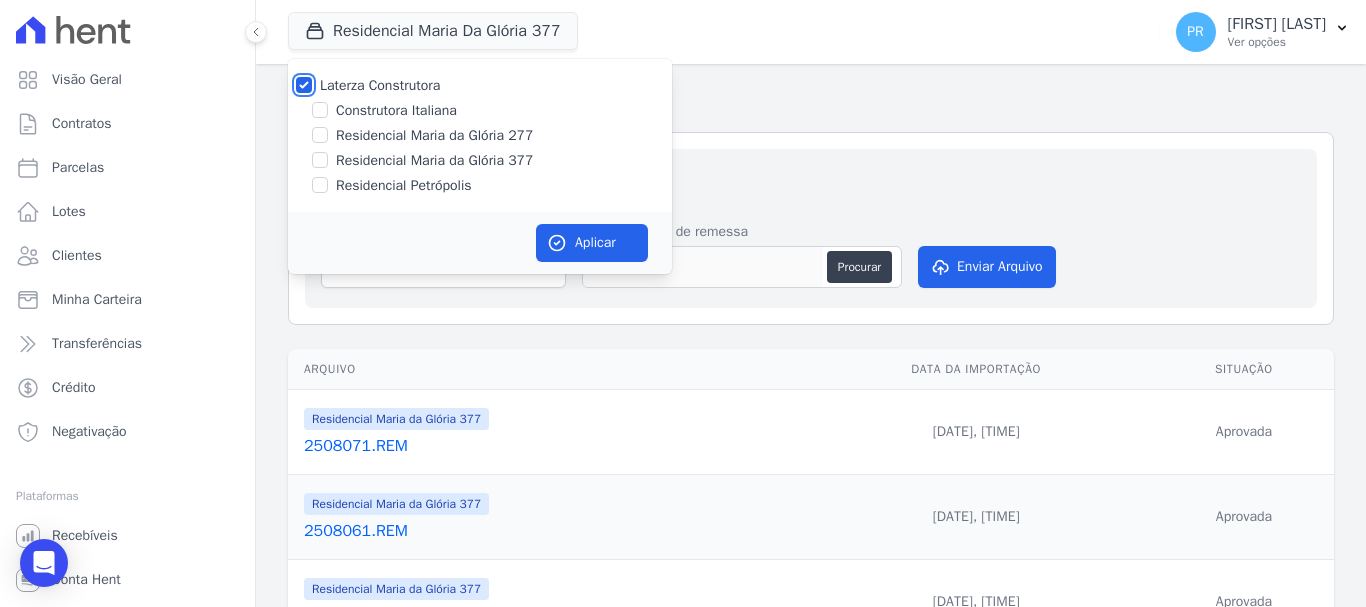 checkbox on "false" 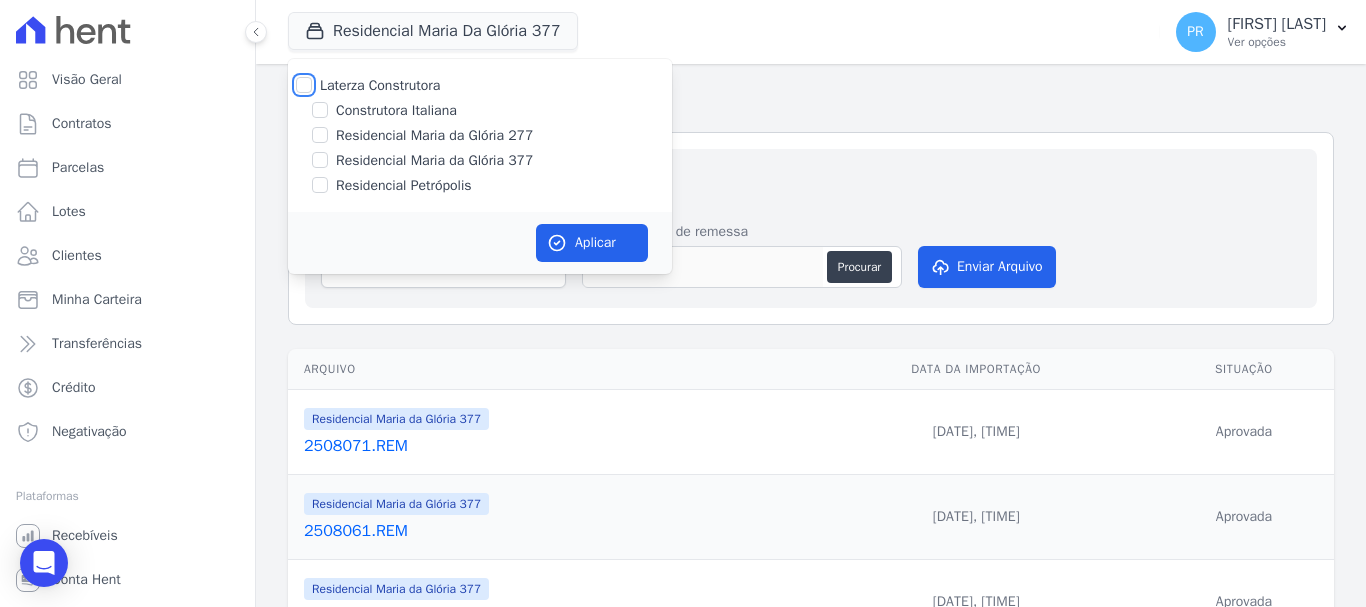 checkbox on "false" 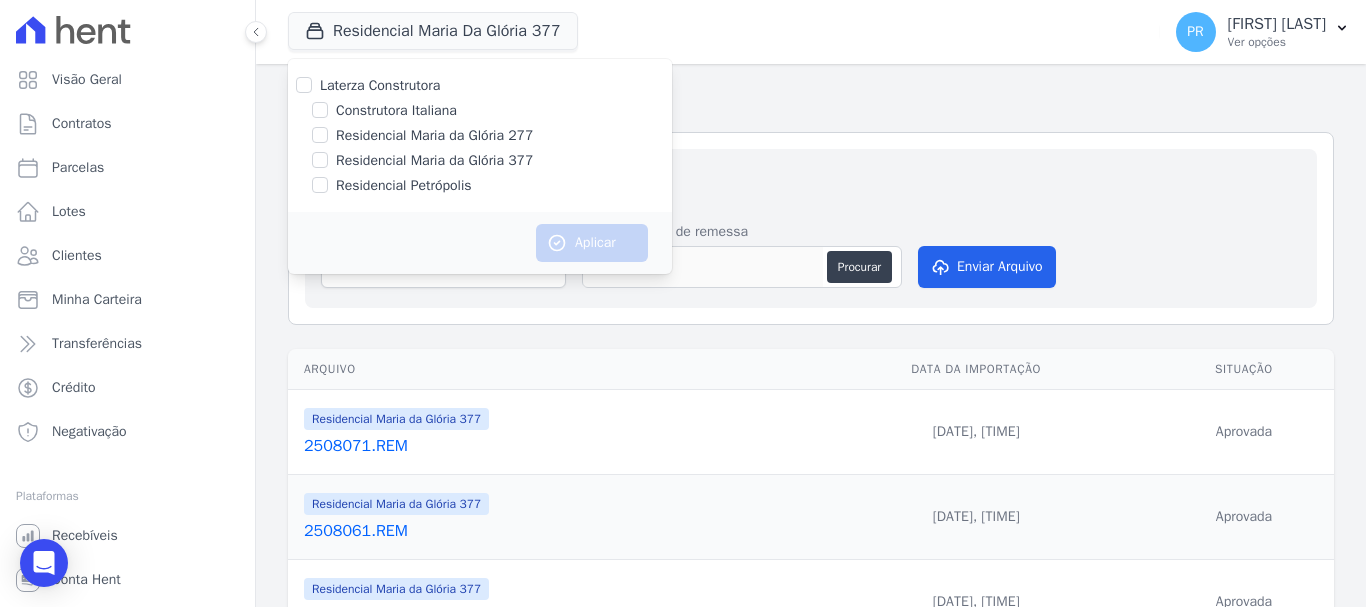 drag, startPoint x: 926, startPoint y: 89, endPoint x: 672, endPoint y: 6, distance: 267.21713 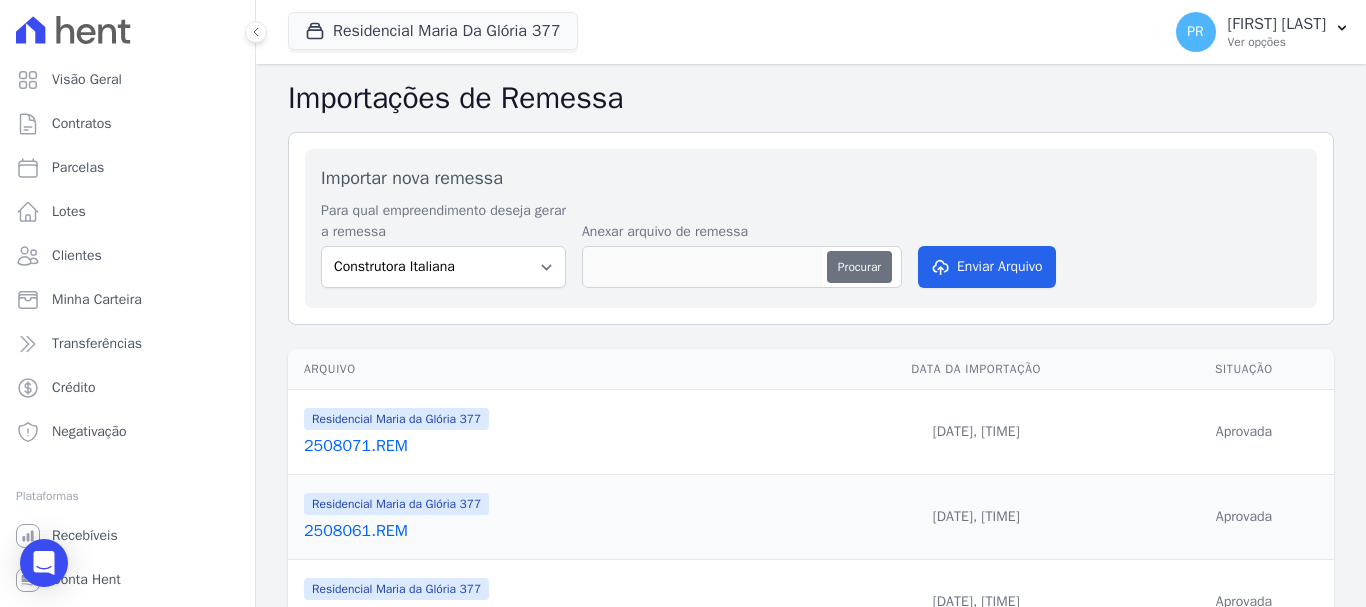 click on "Procurar" at bounding box center [859, 267] 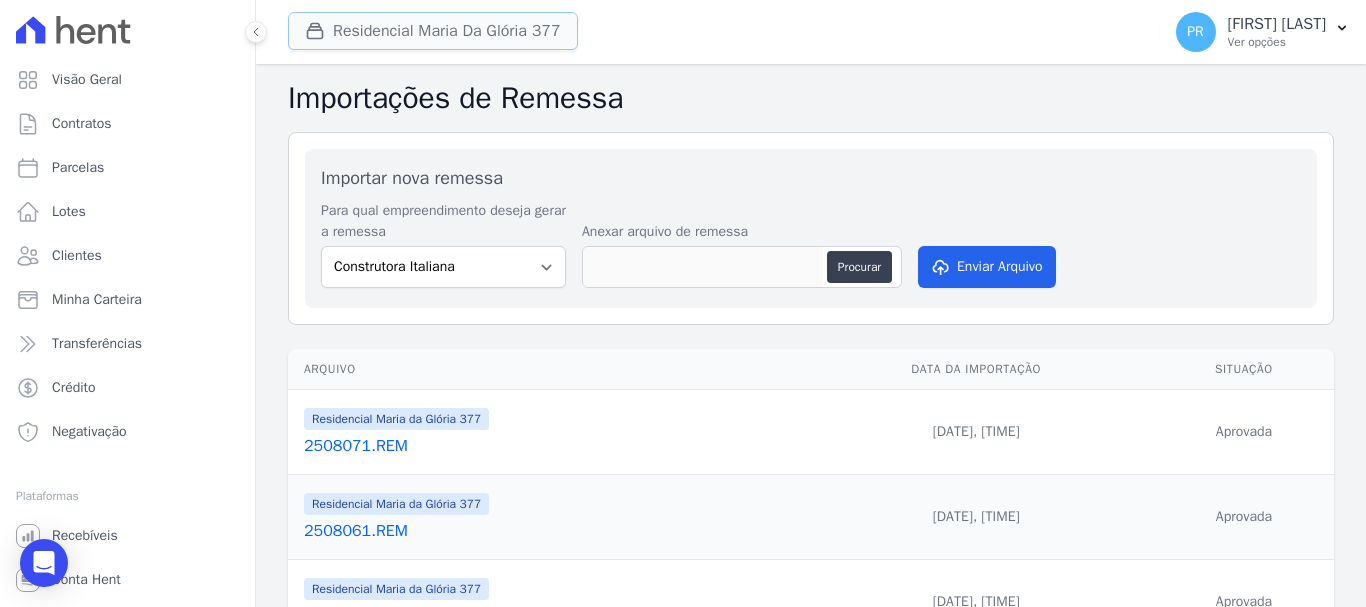 click on "Residencial Maria Da Glória 377" at bounding box center (433, 31) 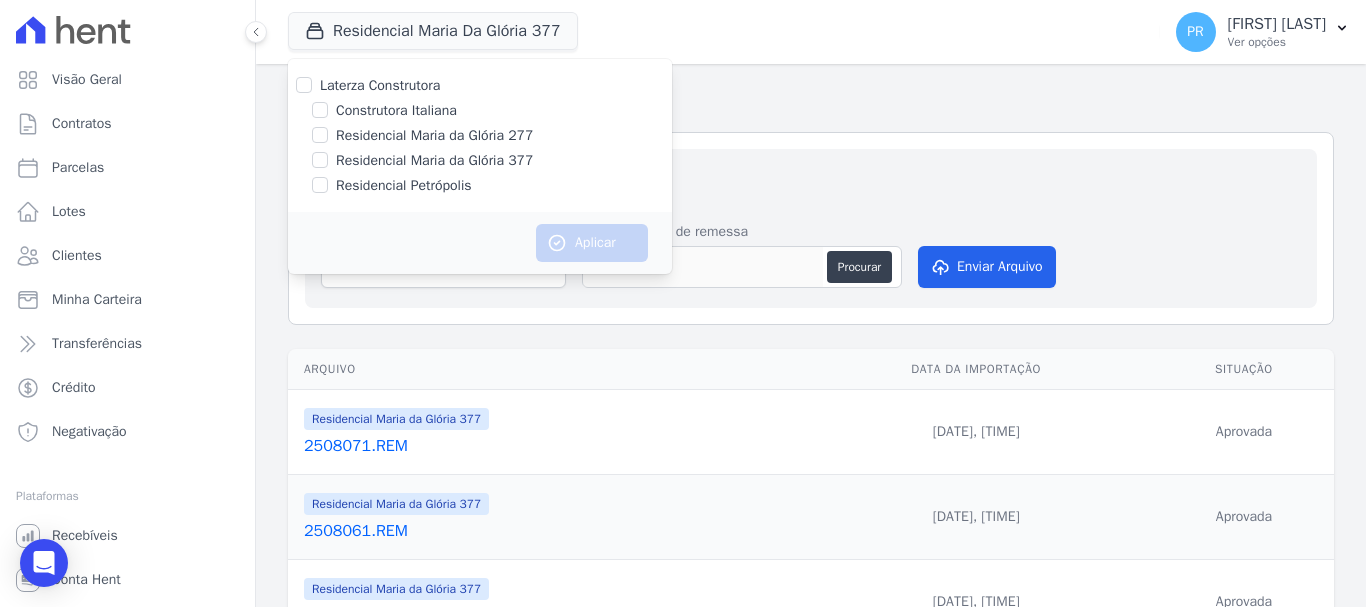 click on "Laterza Construtora" at bounding box center (380, 85) 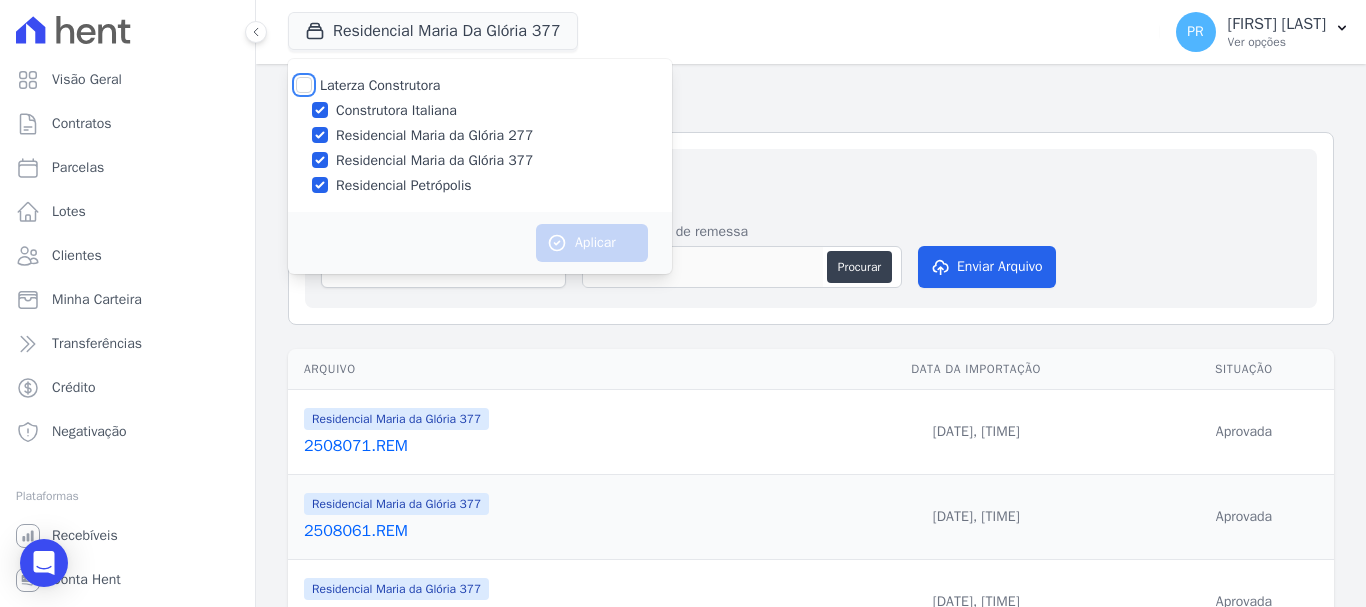 checkbox on "true" 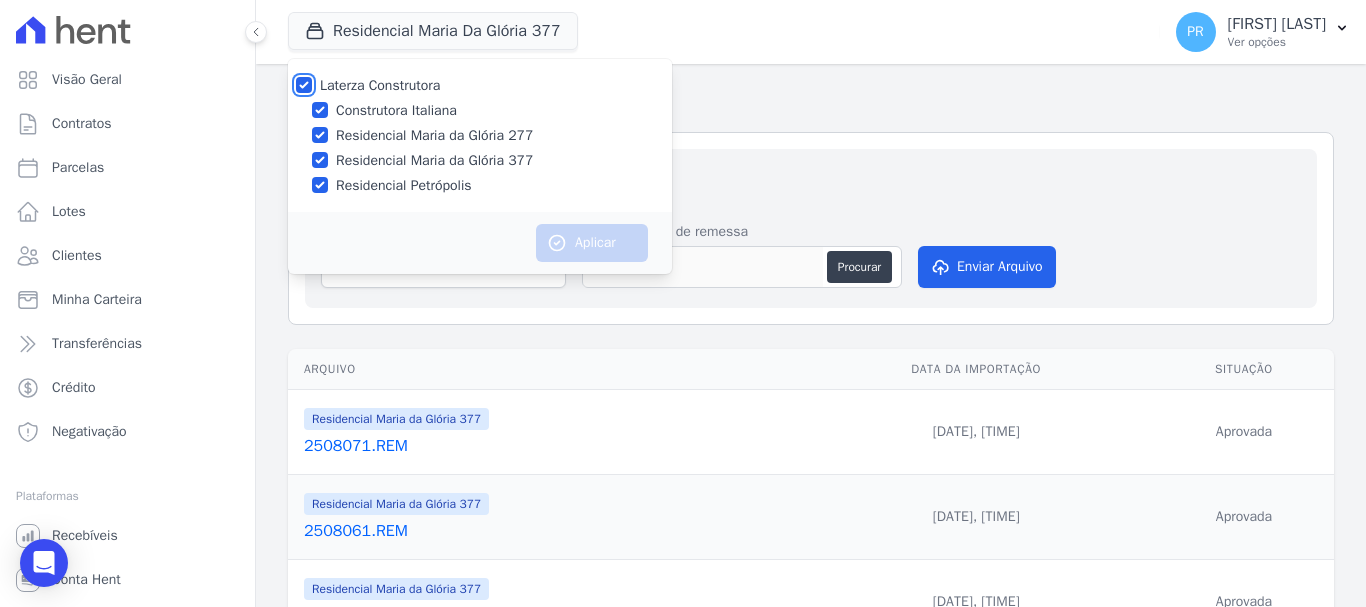 checkbox on "true" 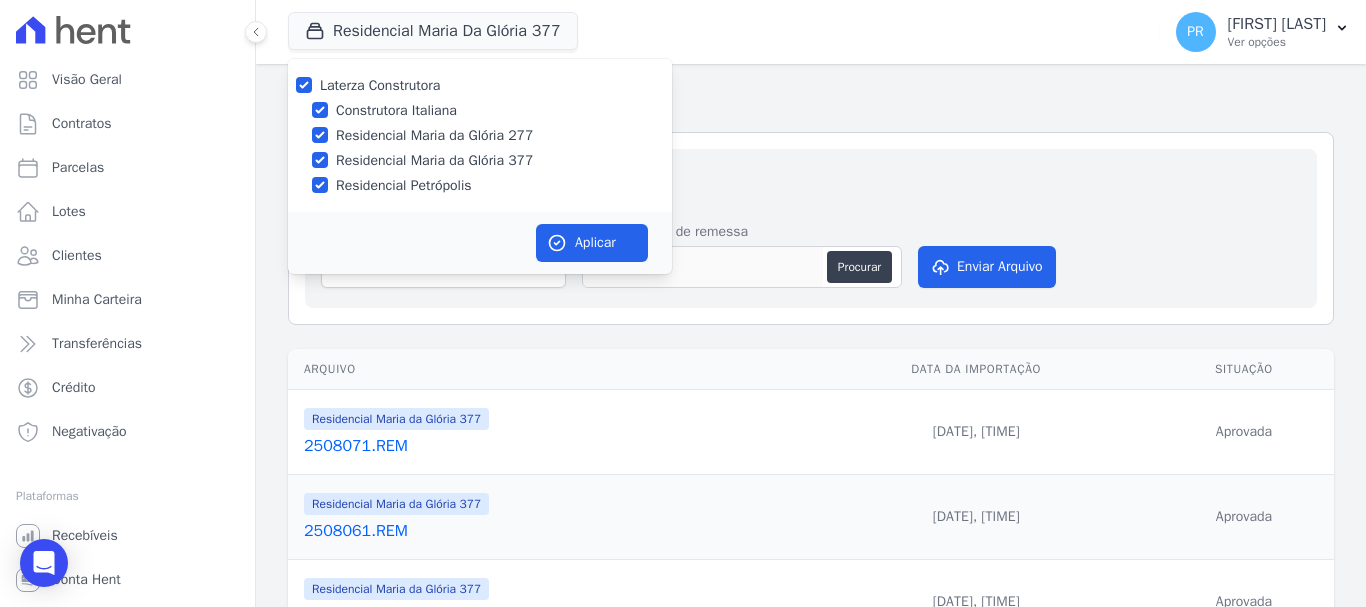 click on "Laterza Construtora" at bounding box center [380, 85] 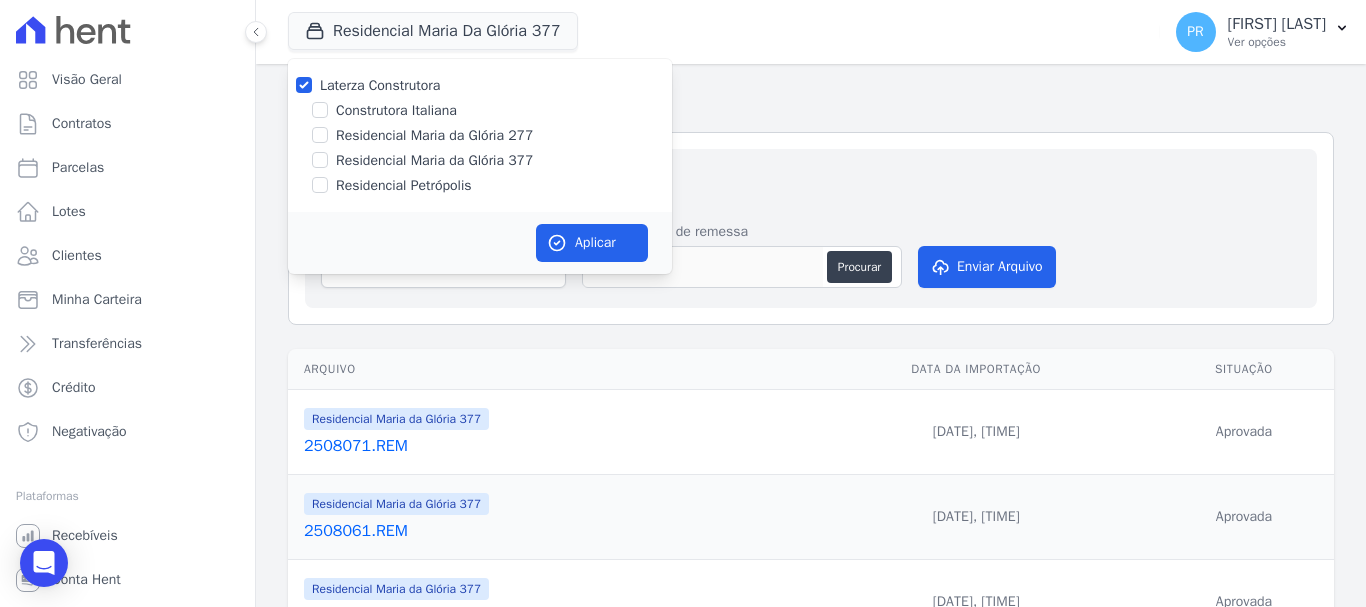 checkbox on "false" 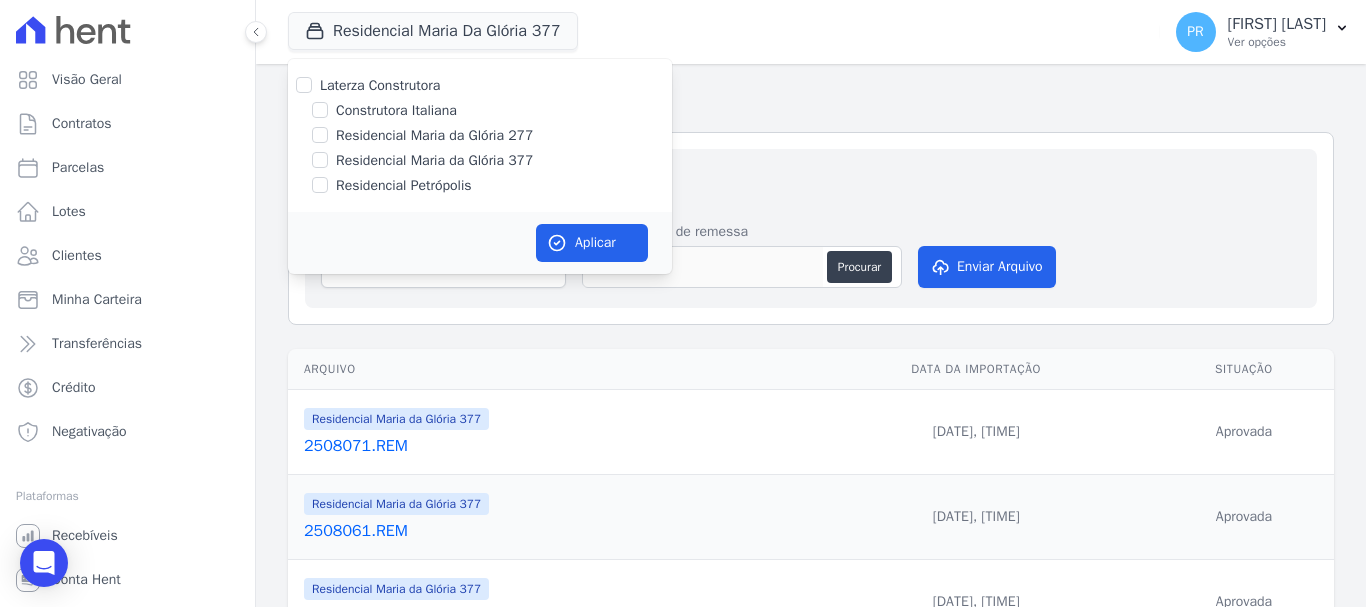 checkbox on "false" 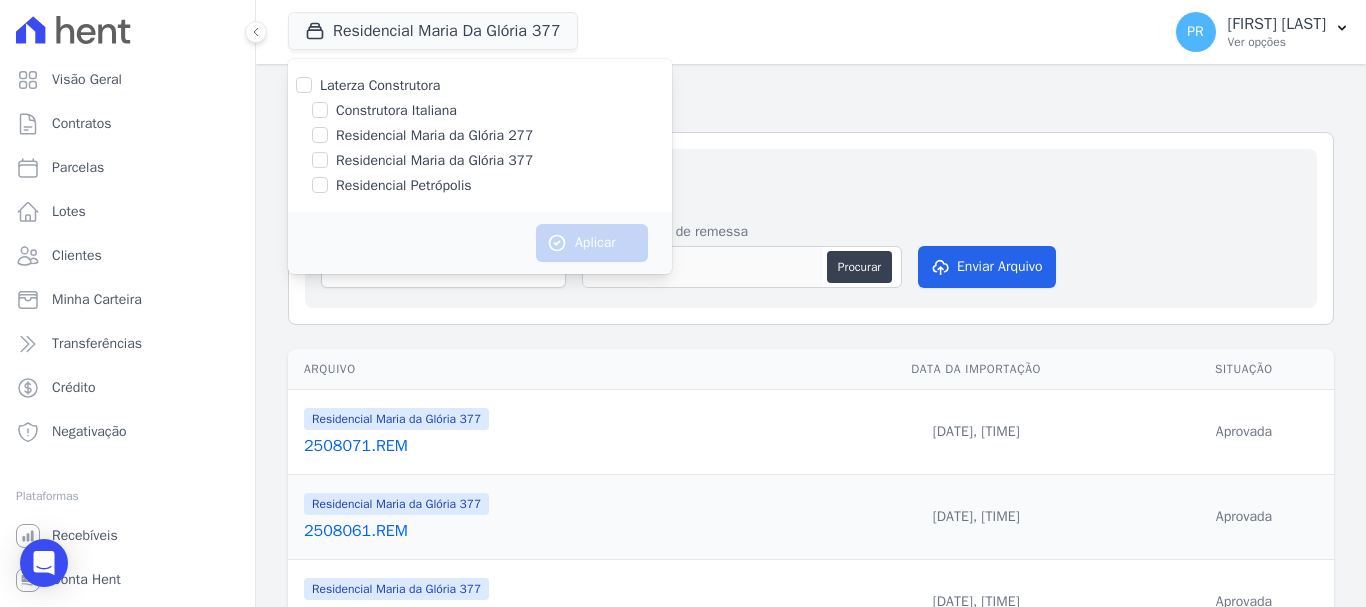 click on "Laterza Construtora" at bounding box center (380, 85) 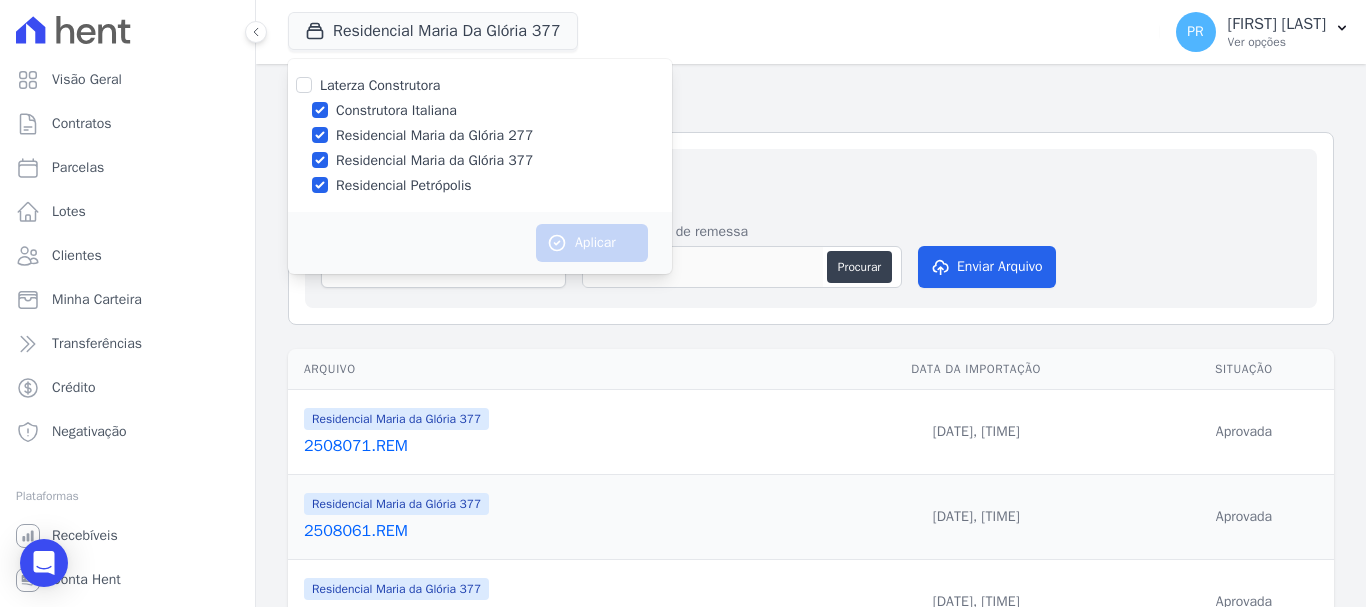 checkbox on "true" 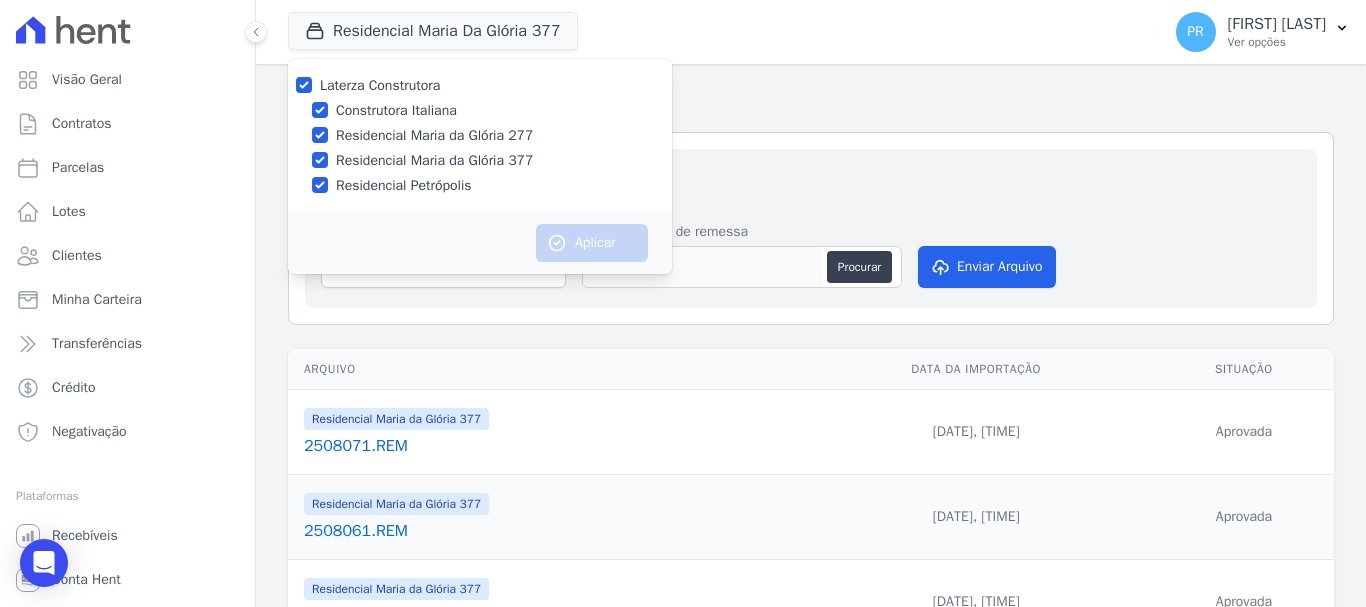 checkbox on "true" 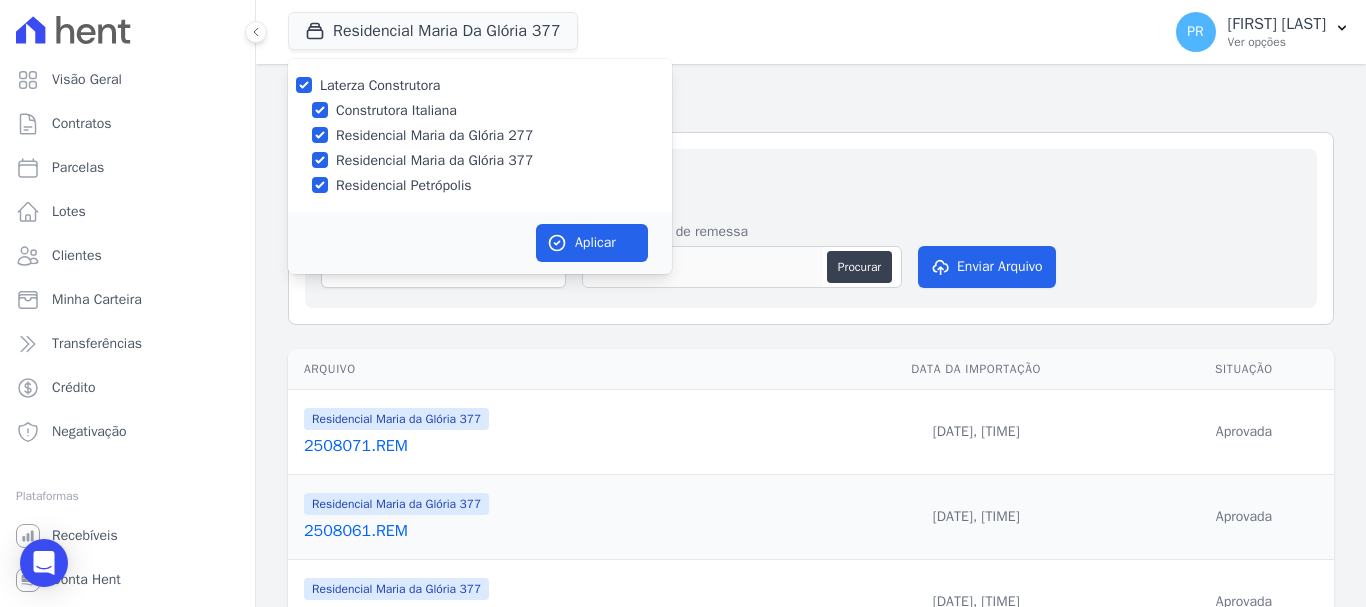 click on "Laterza Construtora" at bounding box center [380, 85] 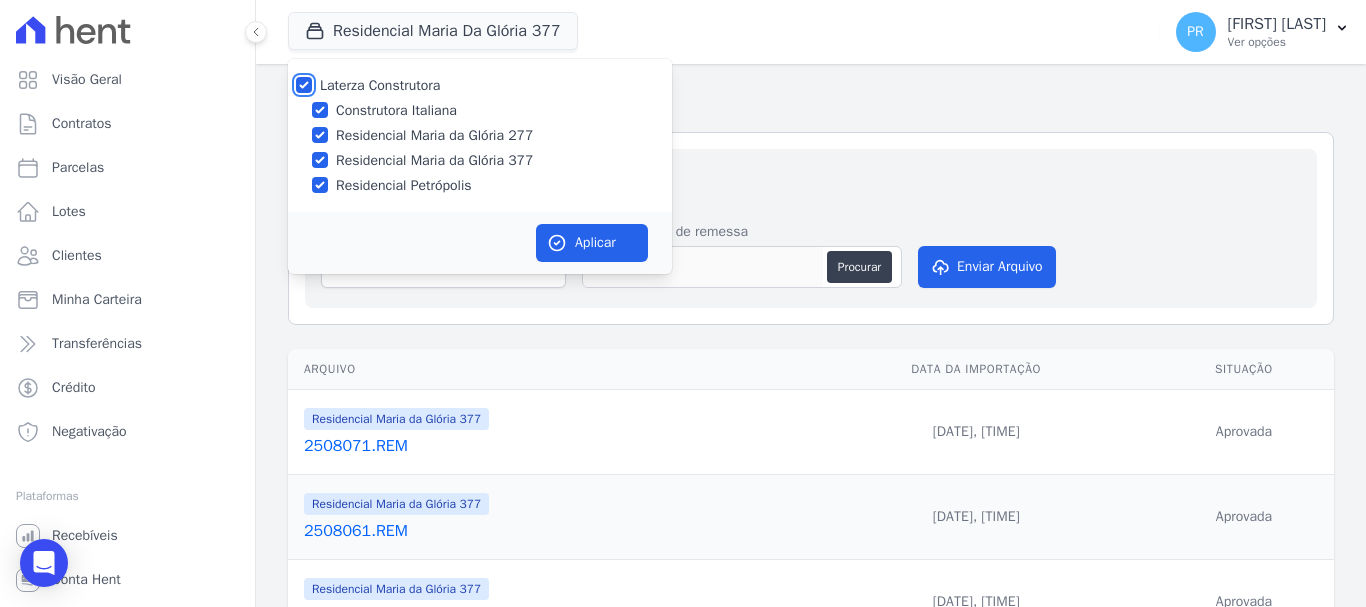 click on "Laterza Construtora" at bounding box center (304, 85) 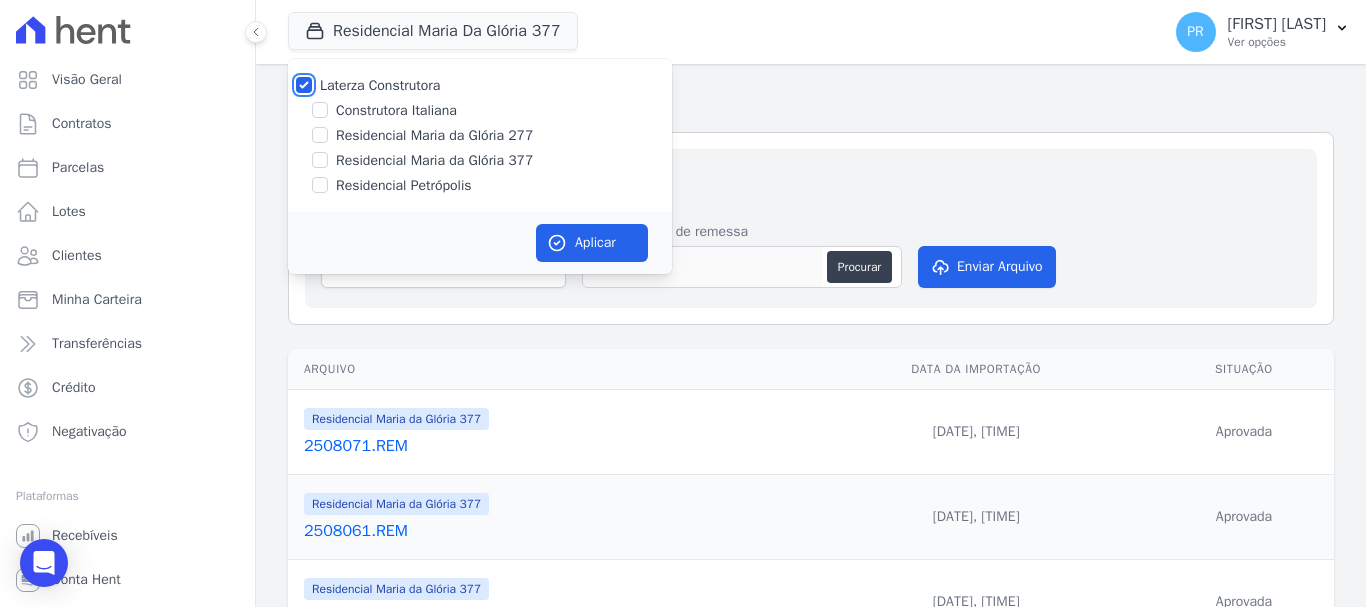 checkbox on "false" 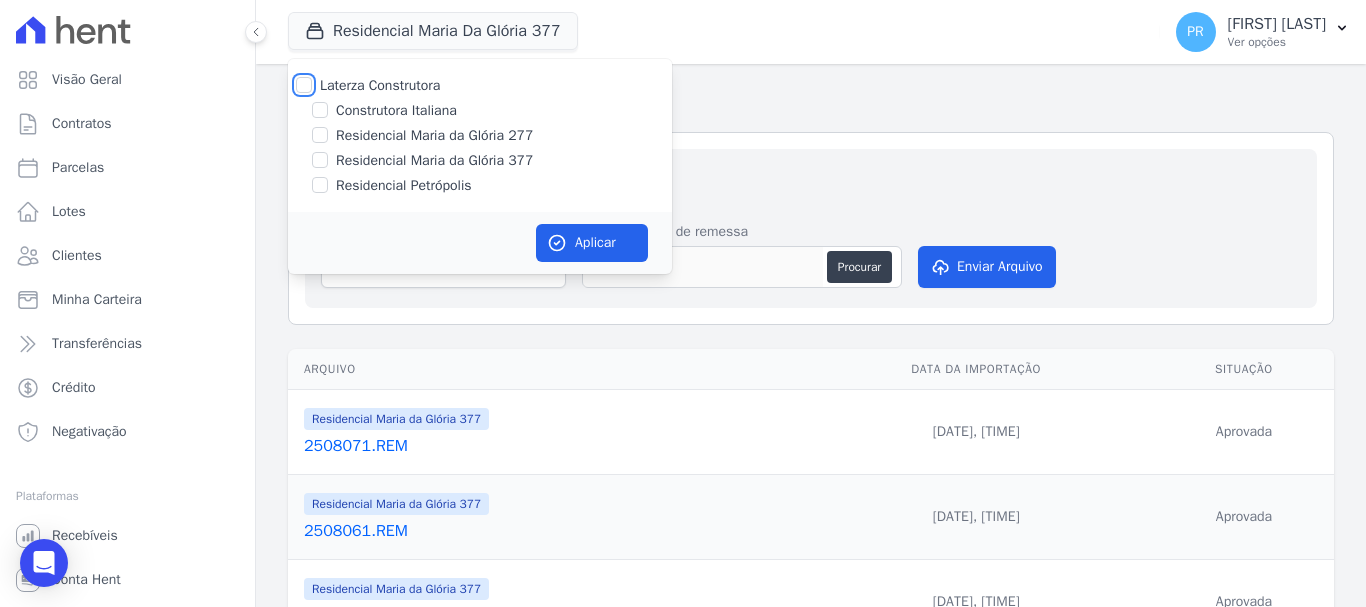 checkbox on "false" 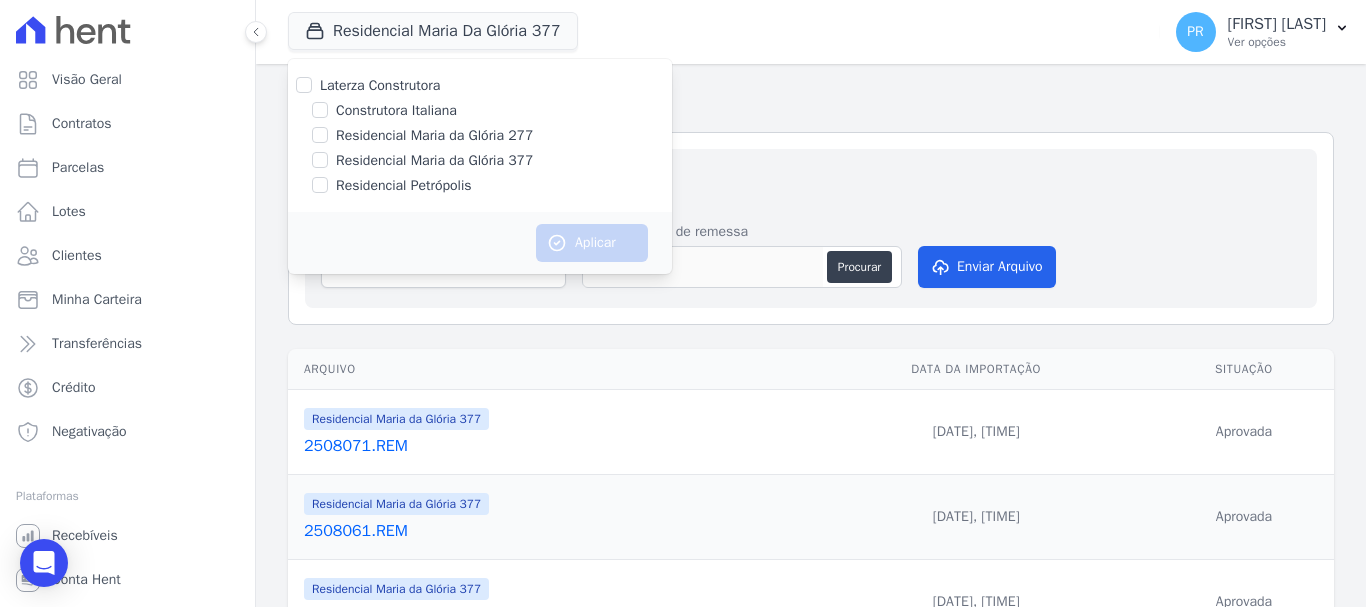 click on "Residencial Maria da Glória 277" at bounding box center (434, 135) 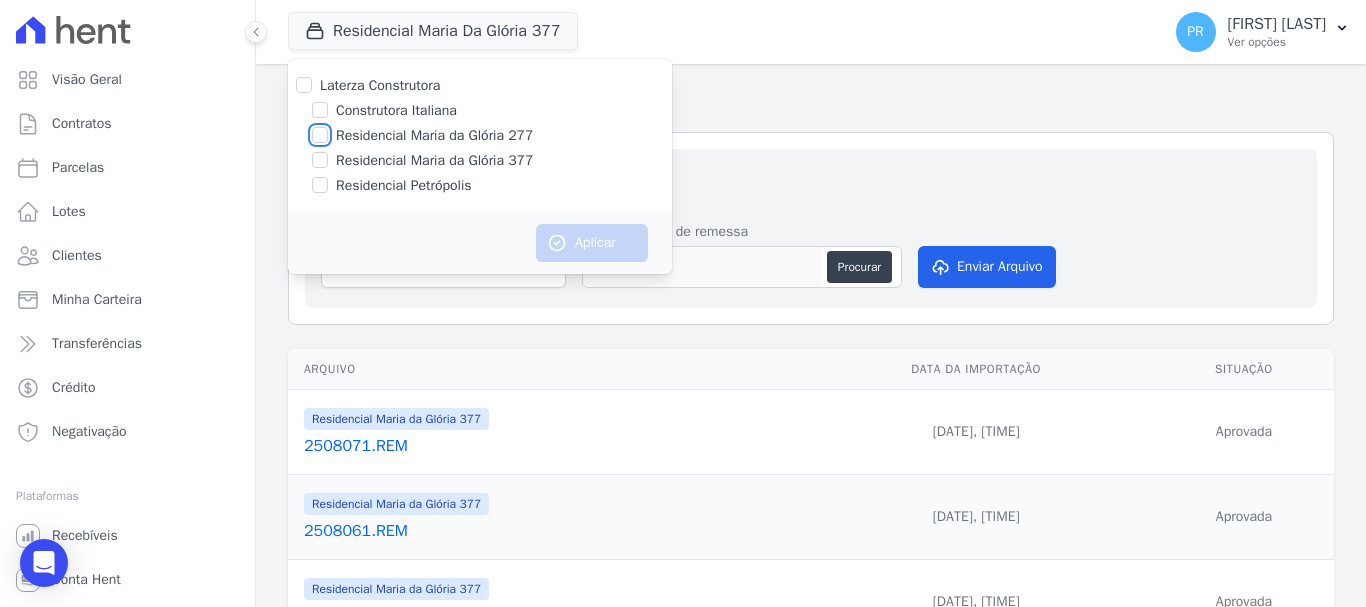 checkbox on "true" 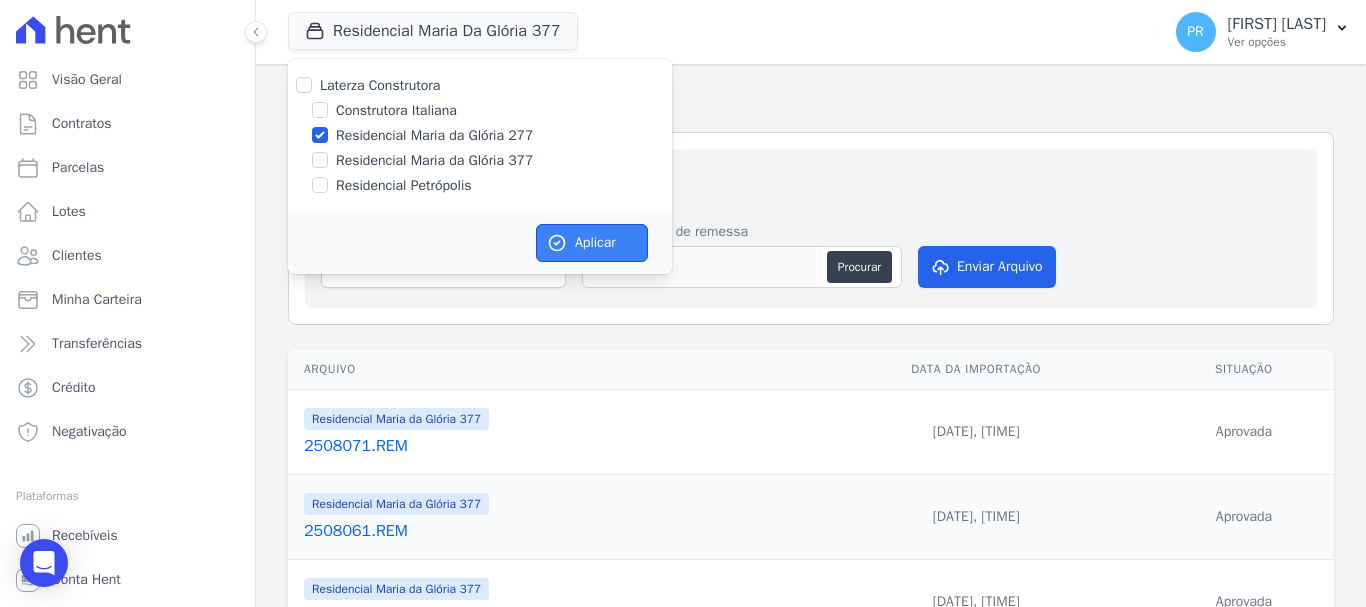 click on "Aplicar" at bounding box center (592, 243) 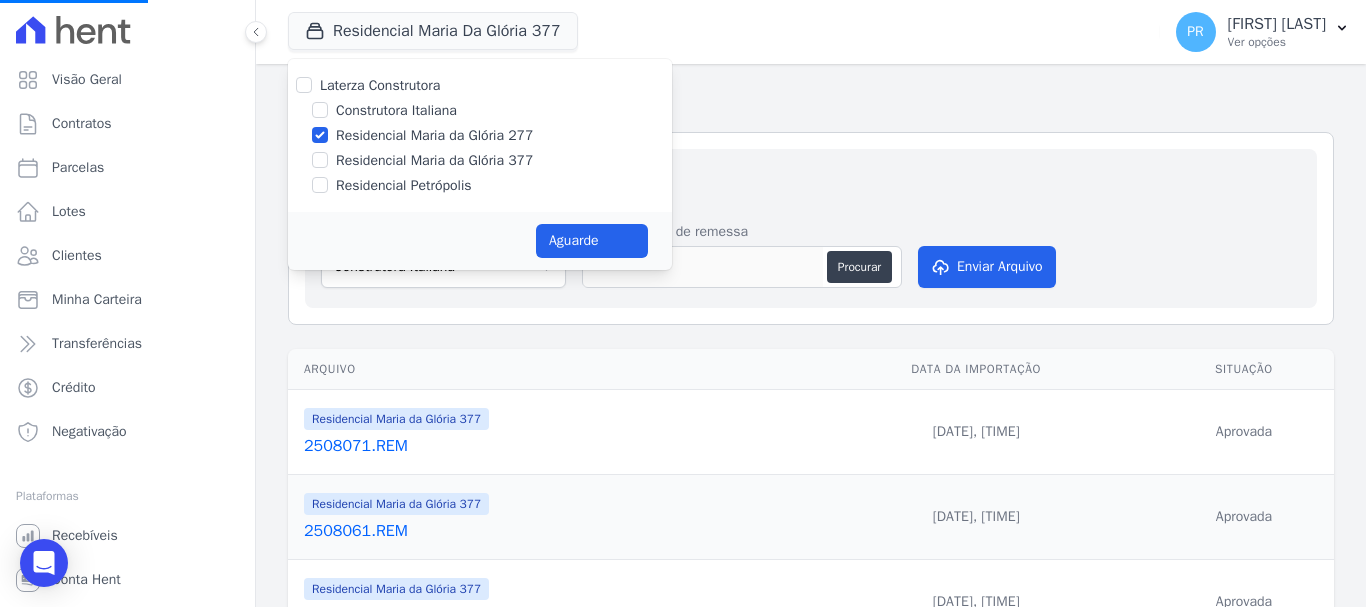 click on "Importar nova remessa
Para qual empreendimento deseja gerar a remessa
Construtora Italiana
Residencial Maria da Glória 277
Residencial Maria da Glória 377
Residencial Petrópolis
Anexar arquivo de remessa
Procurar
Enviar Arquivo" at bounding box center [811, 228] 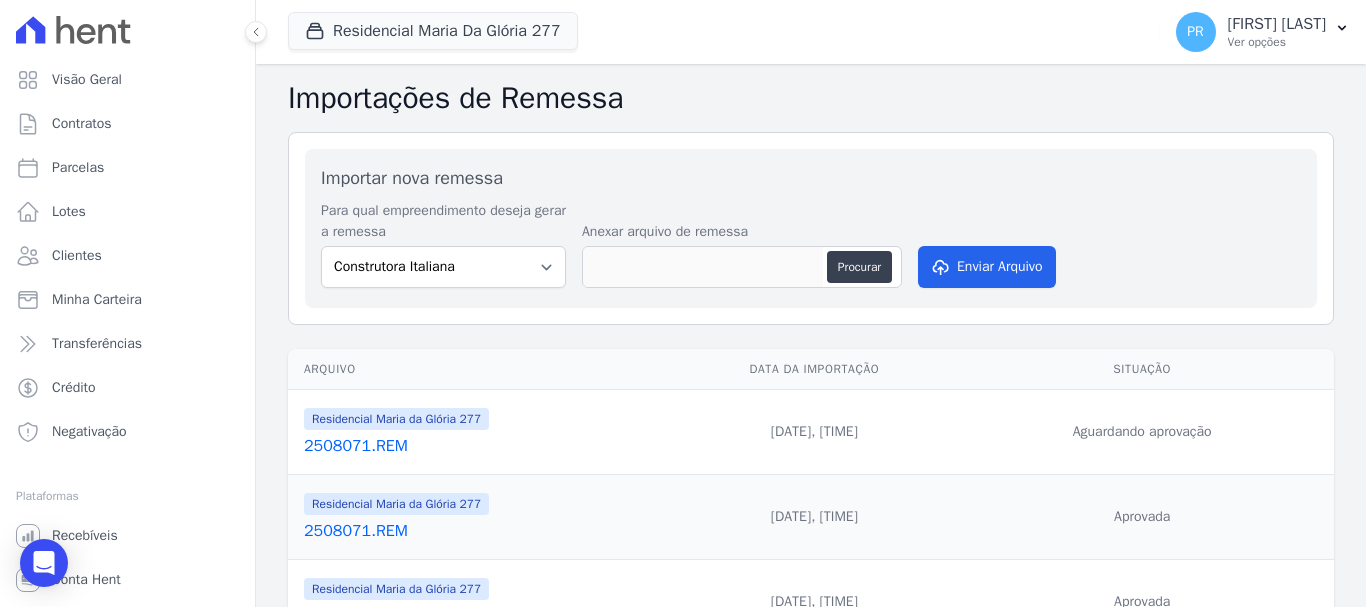 select on "7d698934-b935-4dc9-aa46-576f3138731b" 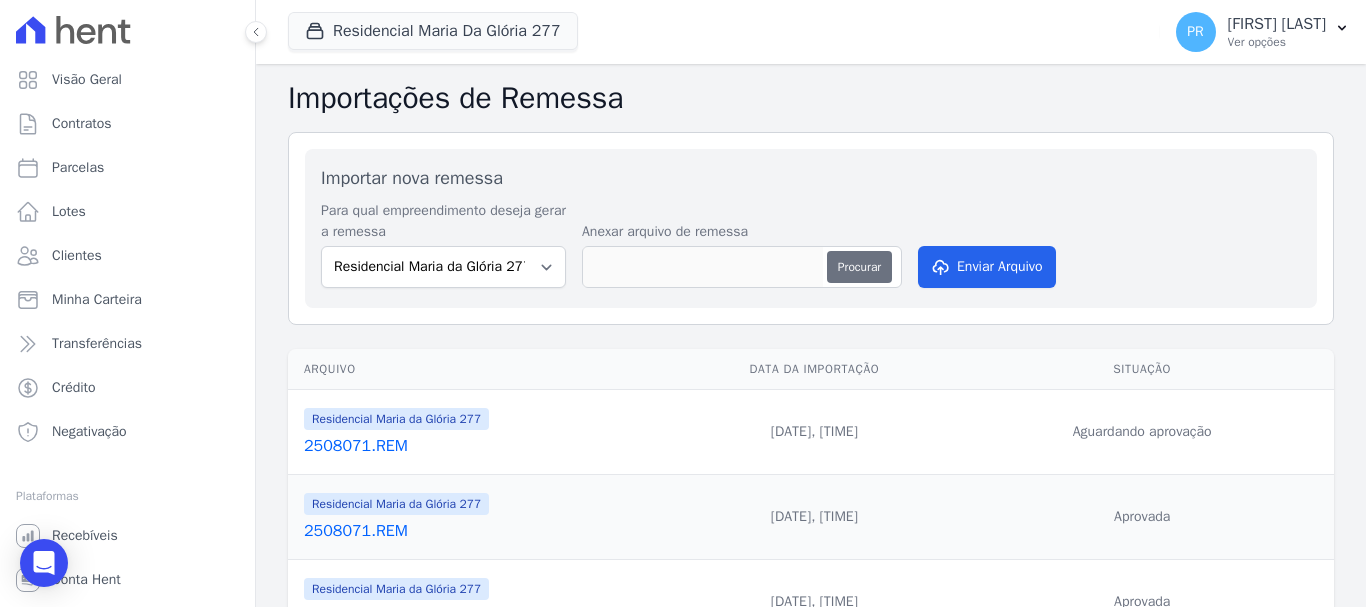 click on "Procurar" at bounding box center (859, 267) 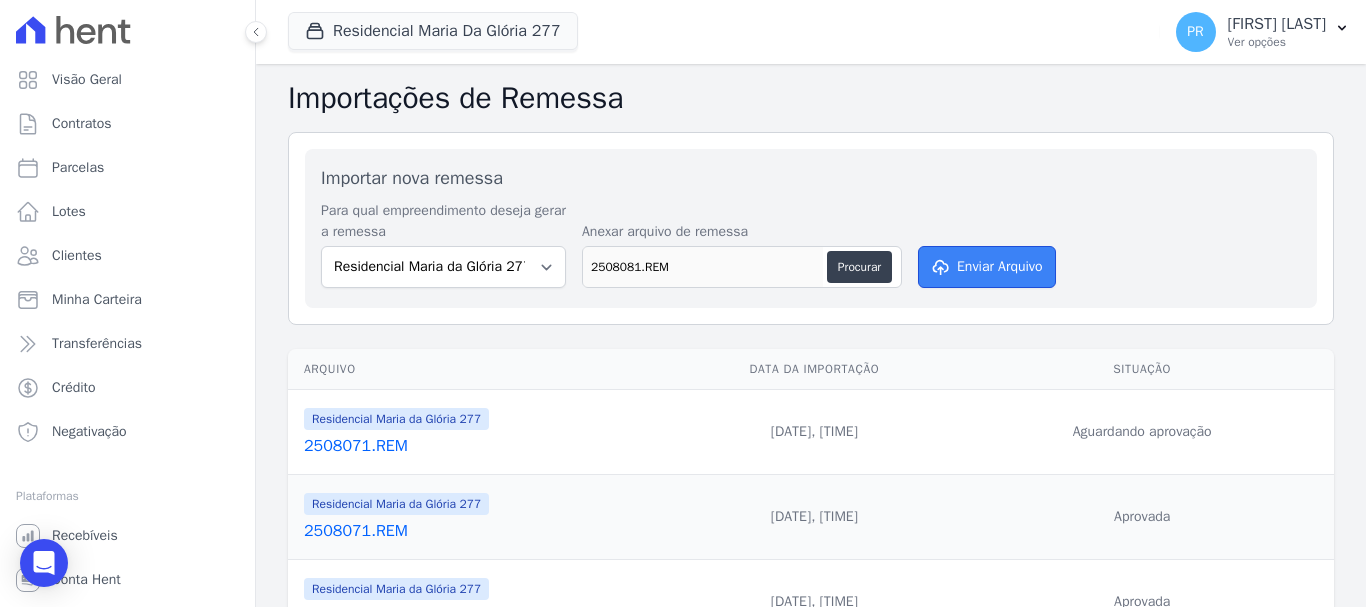 click on "Enviar Arquivo" at bounding box center [987, 267] 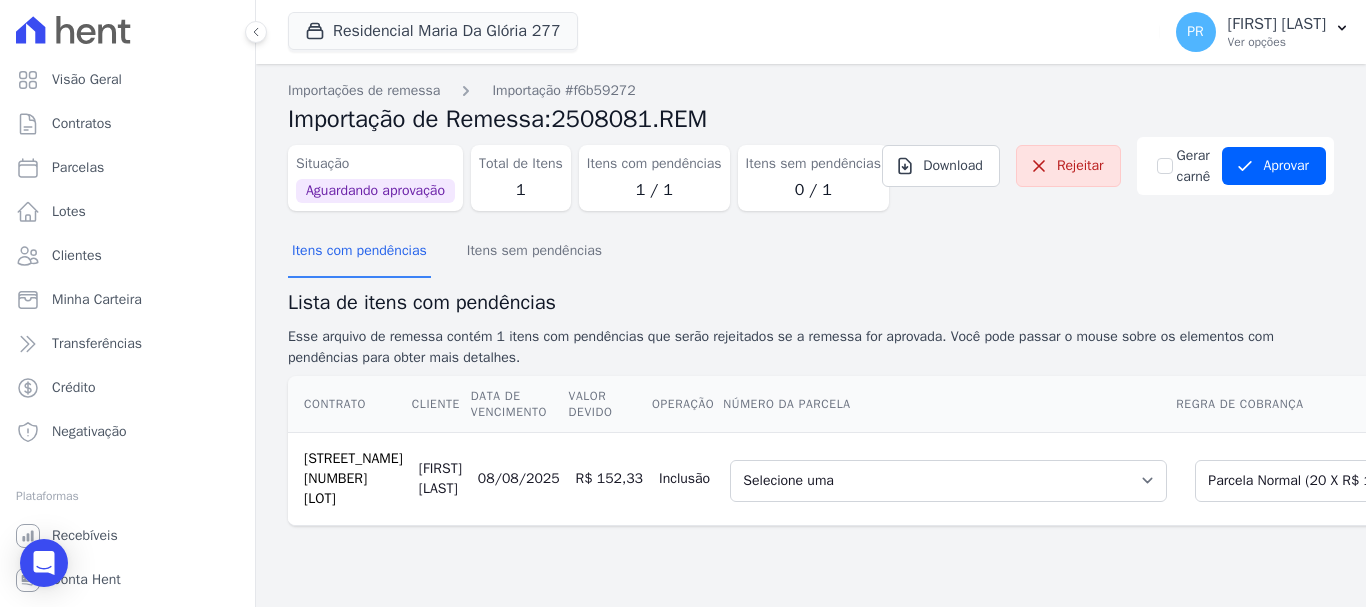 scroll, scrollTop: 0, scrollLeft: 0, axis: both 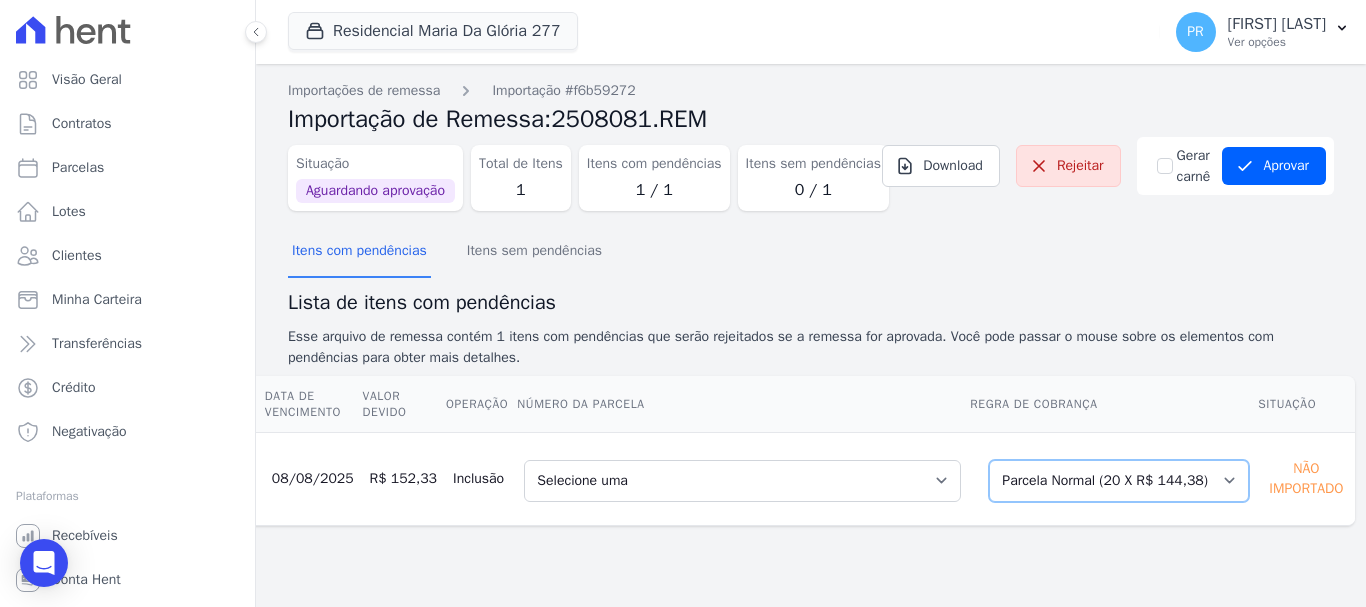 click on "Selecione uma
Nova Parcela Avulsa
Parcela Avulsa Existente
Parcela Normal (20 X R$ 144,38)" at bounding box center [1119, 481] 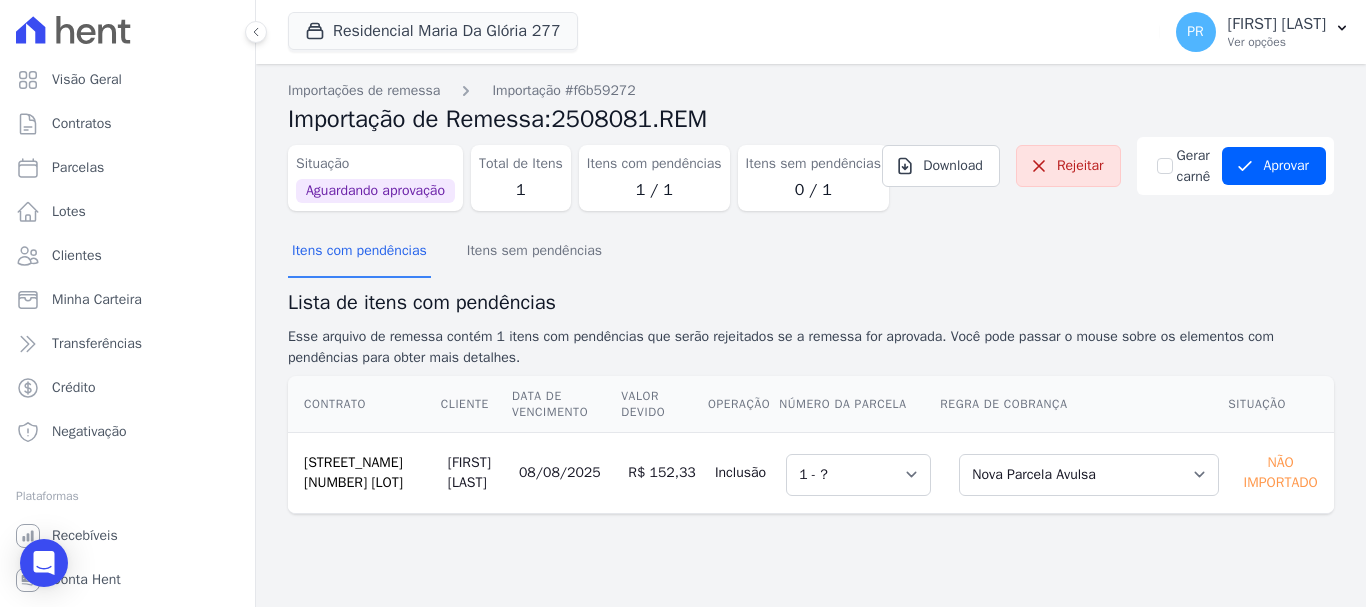 scroll, scrollTop: 0, scrollLeft: 0, axis: both 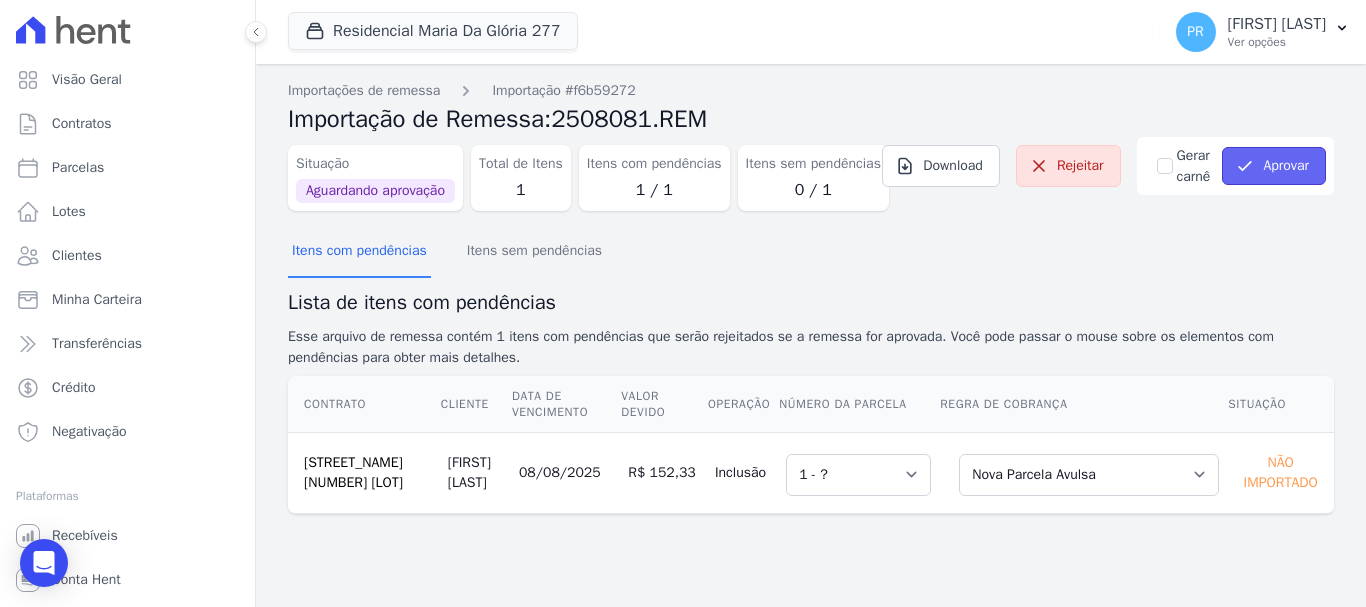 click on "Aprovar" at bounding box center (1274, 166) 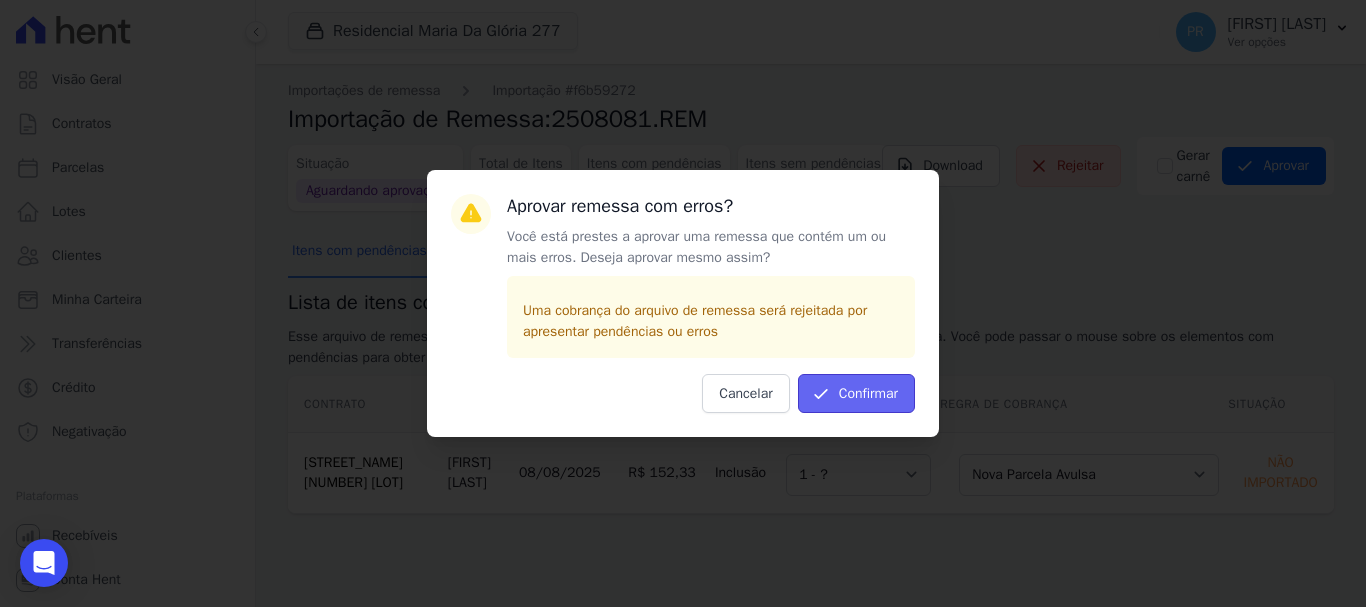 click on "Confirmar" at bounding box center [856, 393] 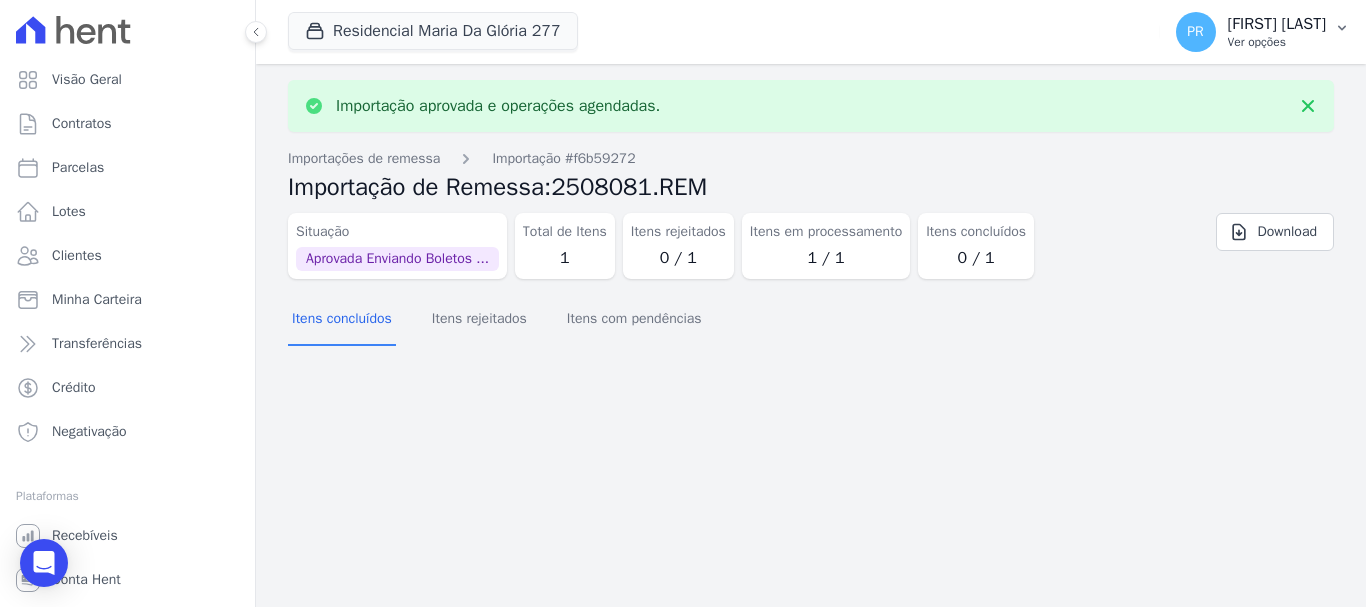click on "Ver opções" at bounding box center (1277, 42) 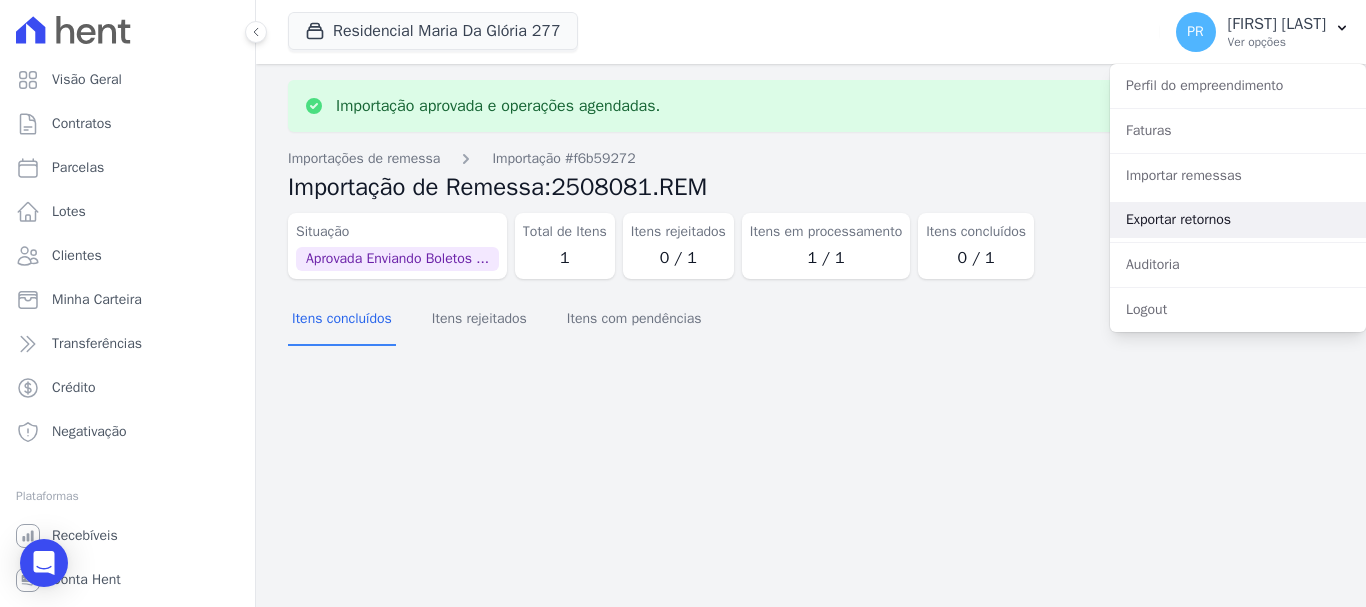 click on "Exportar retornos" at bounding box center [1238, 220] 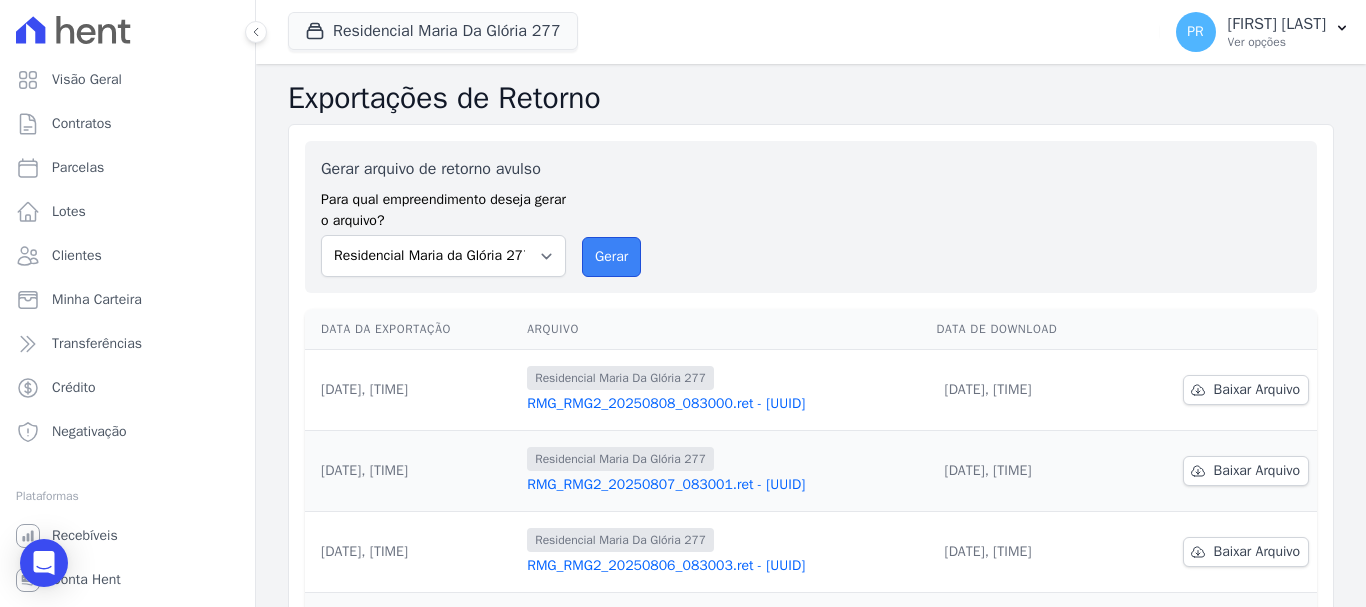 click on "Gerar" at bounding box center [611, 257] 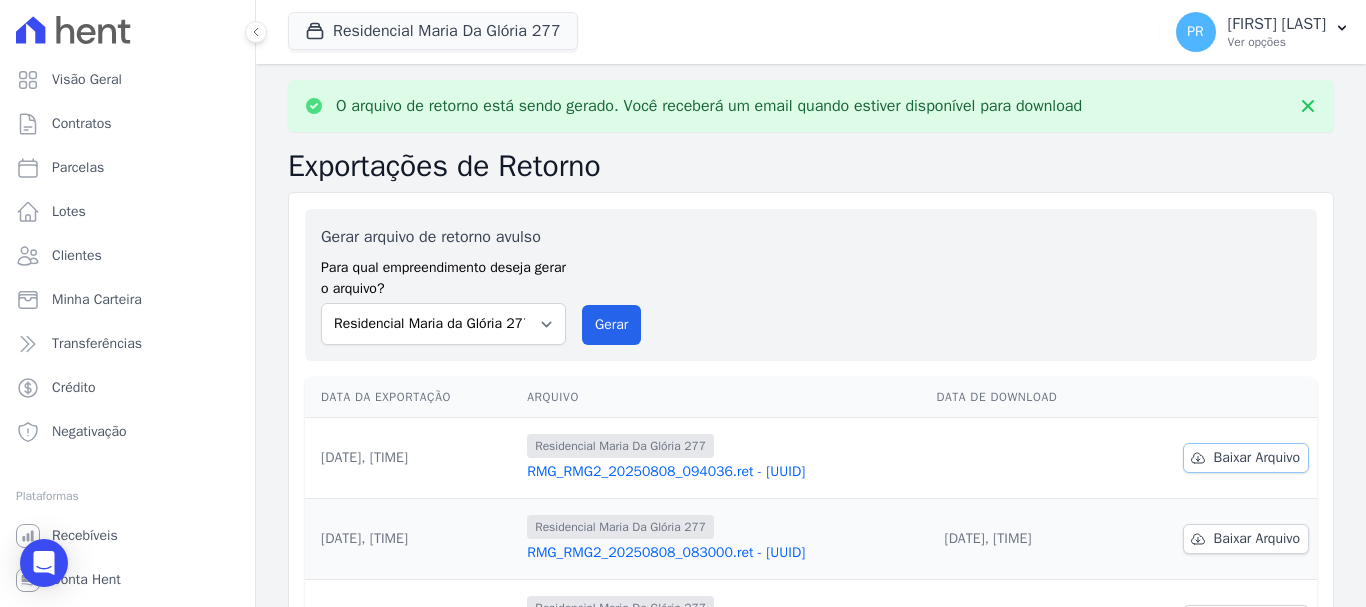 click on "Baixar Arquivo" at bounding box center [1257, 458] 